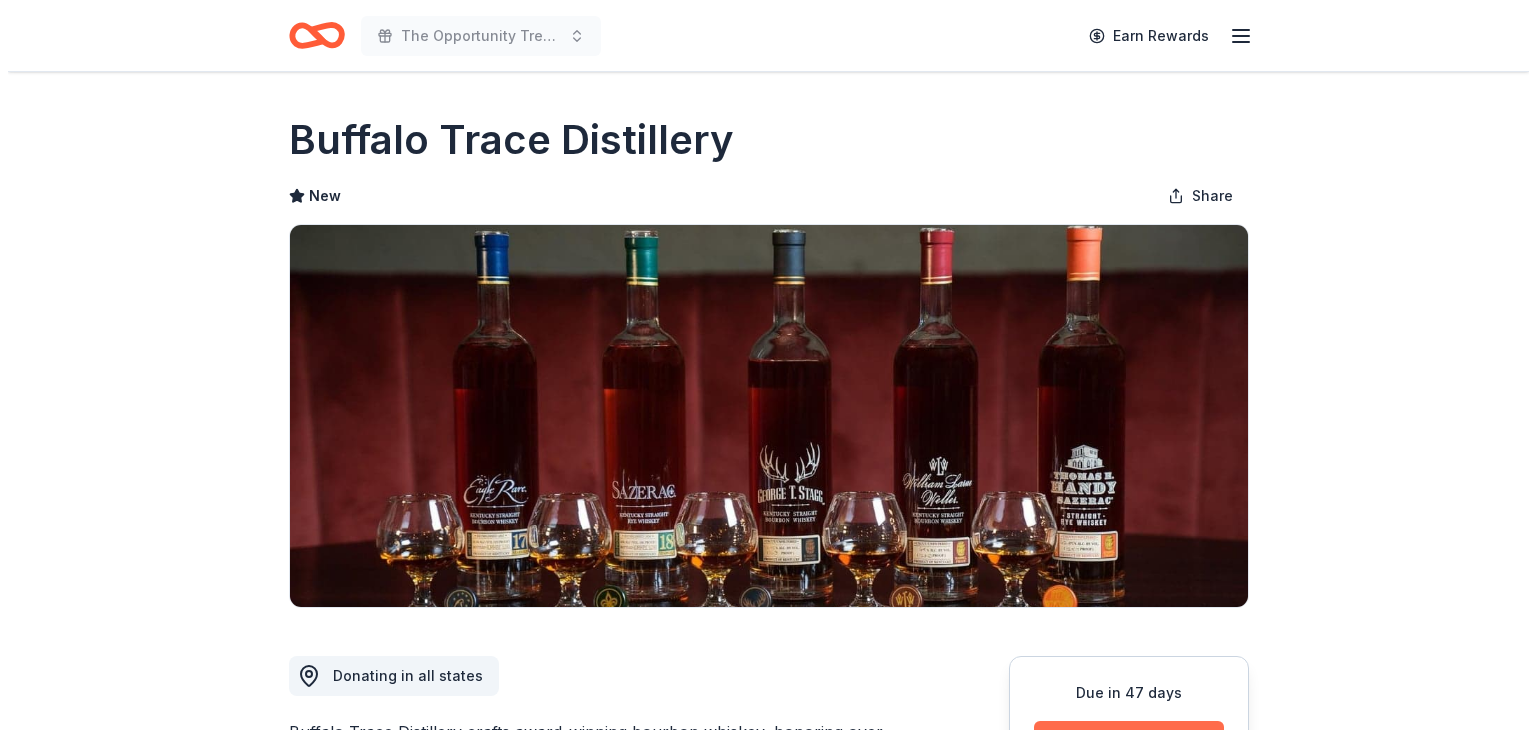 scroll, scrollTop: 65, scrollLeft: 0, axis: vertical 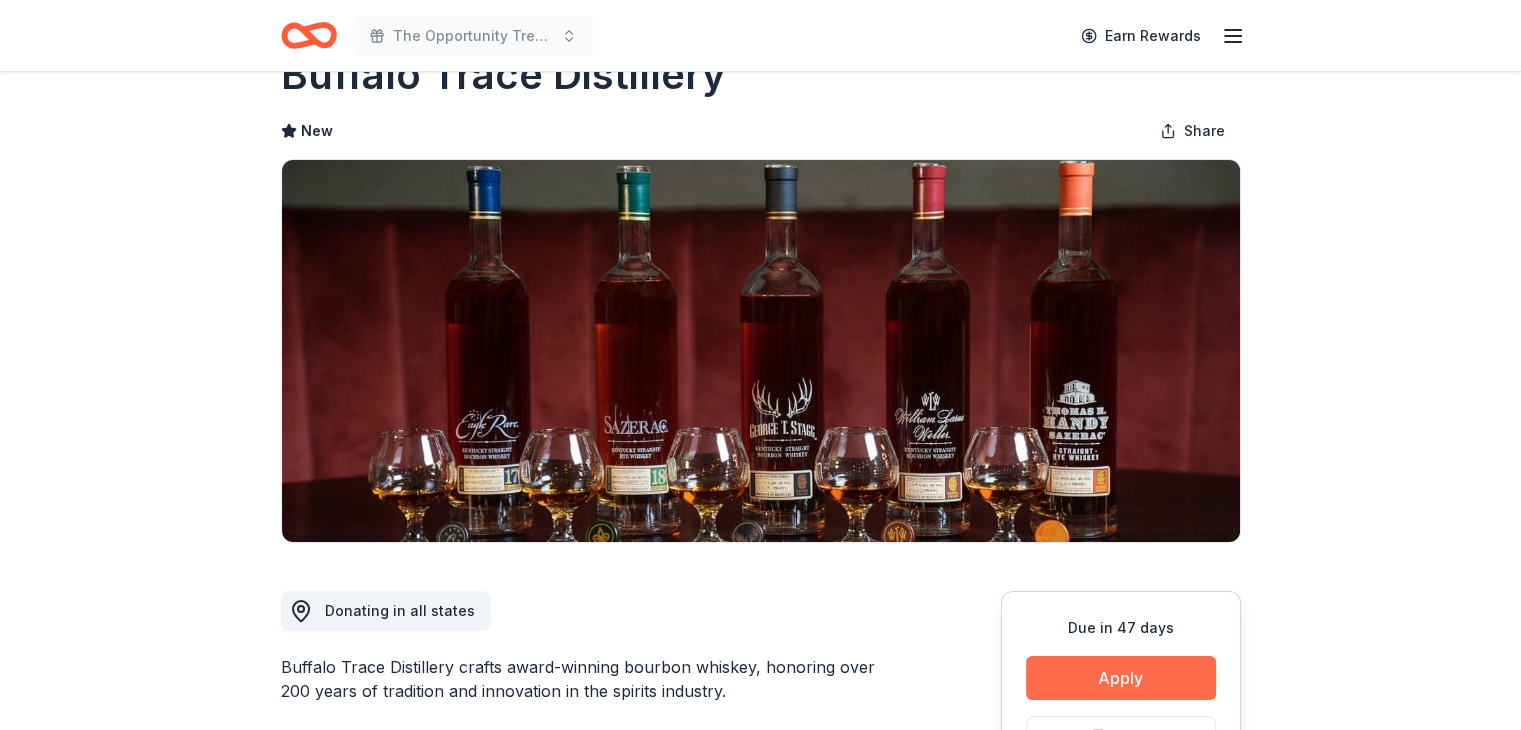 click on "Apply" at bounding box center (1121, 678) 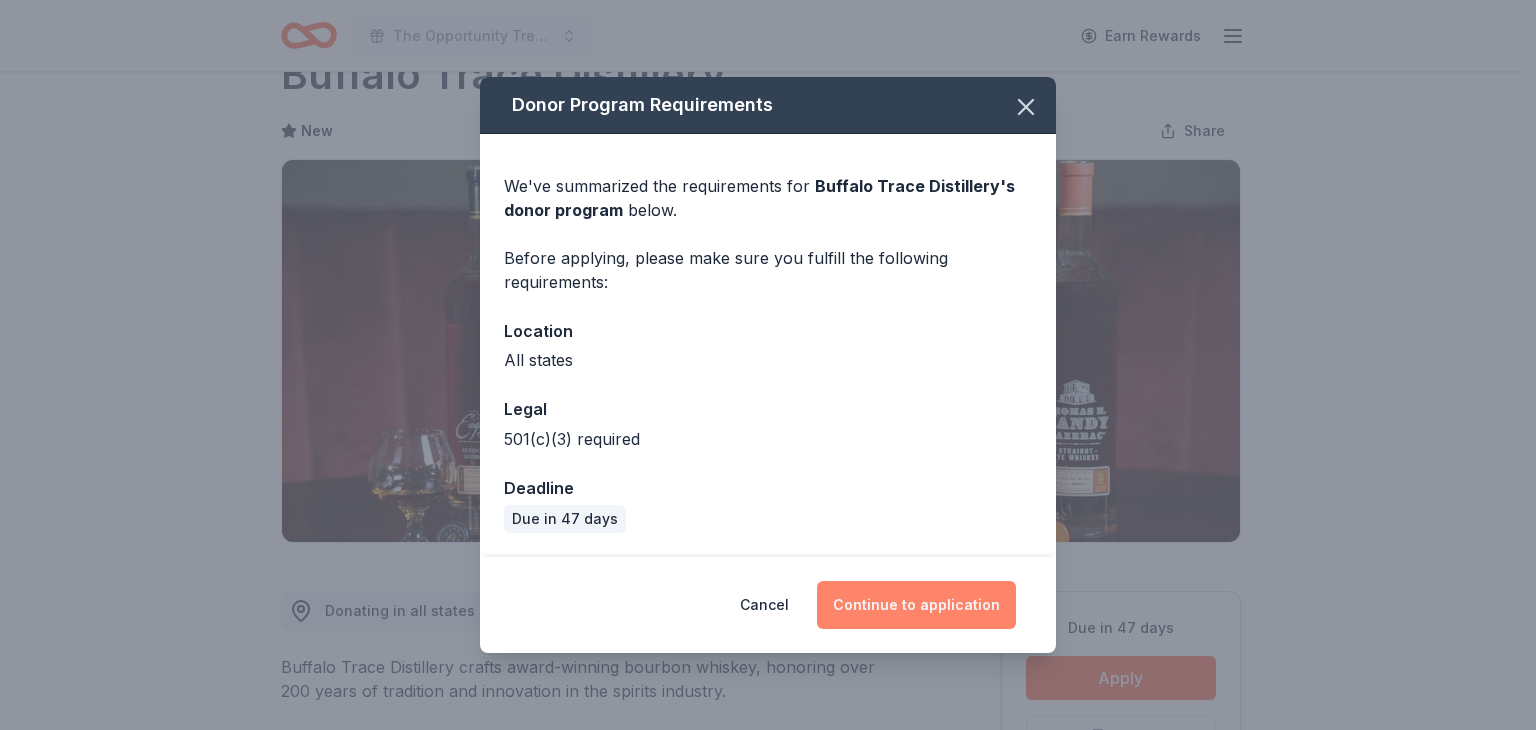 click on "Continue to application" at bounding box center (916, 605) 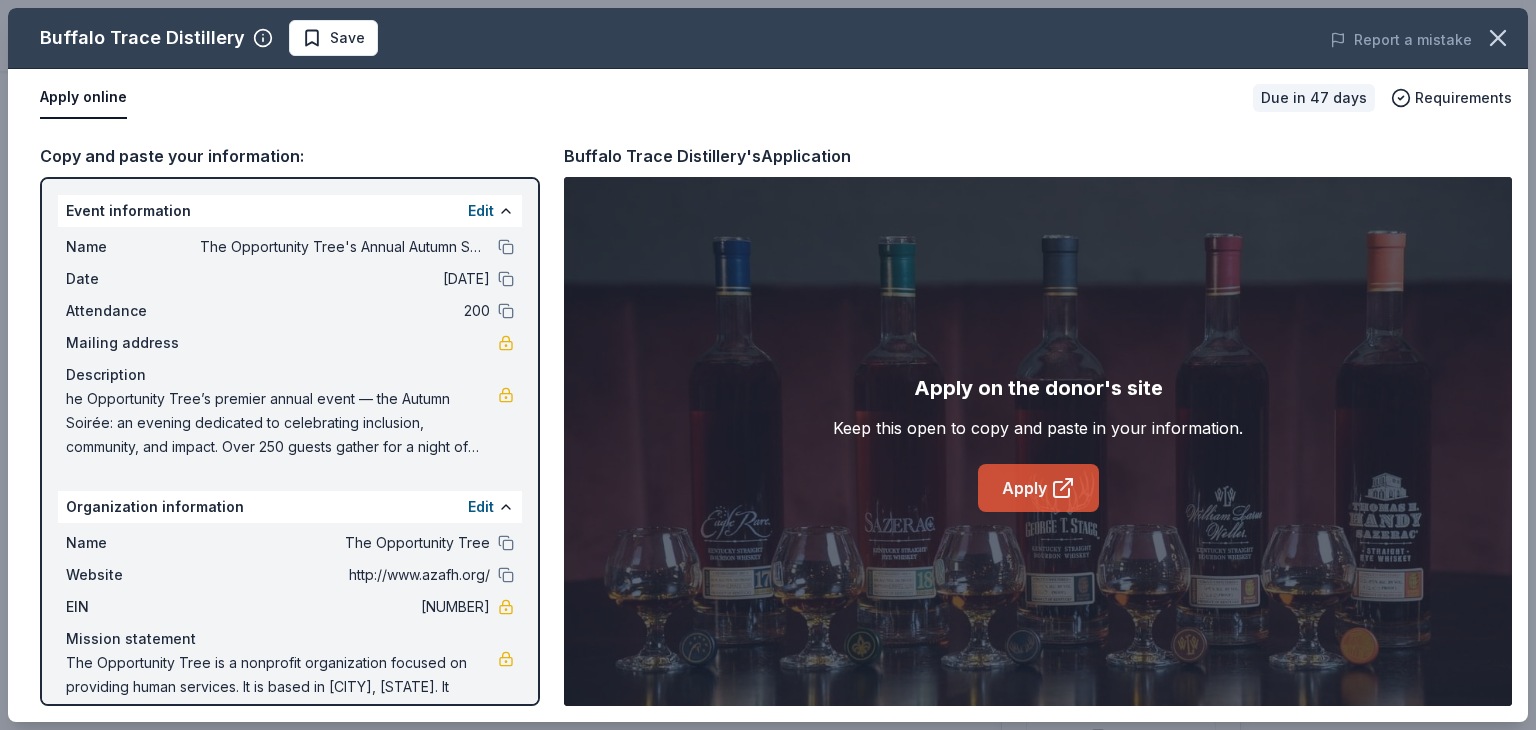 click on "Apply" at bounding box center (1038, 488) 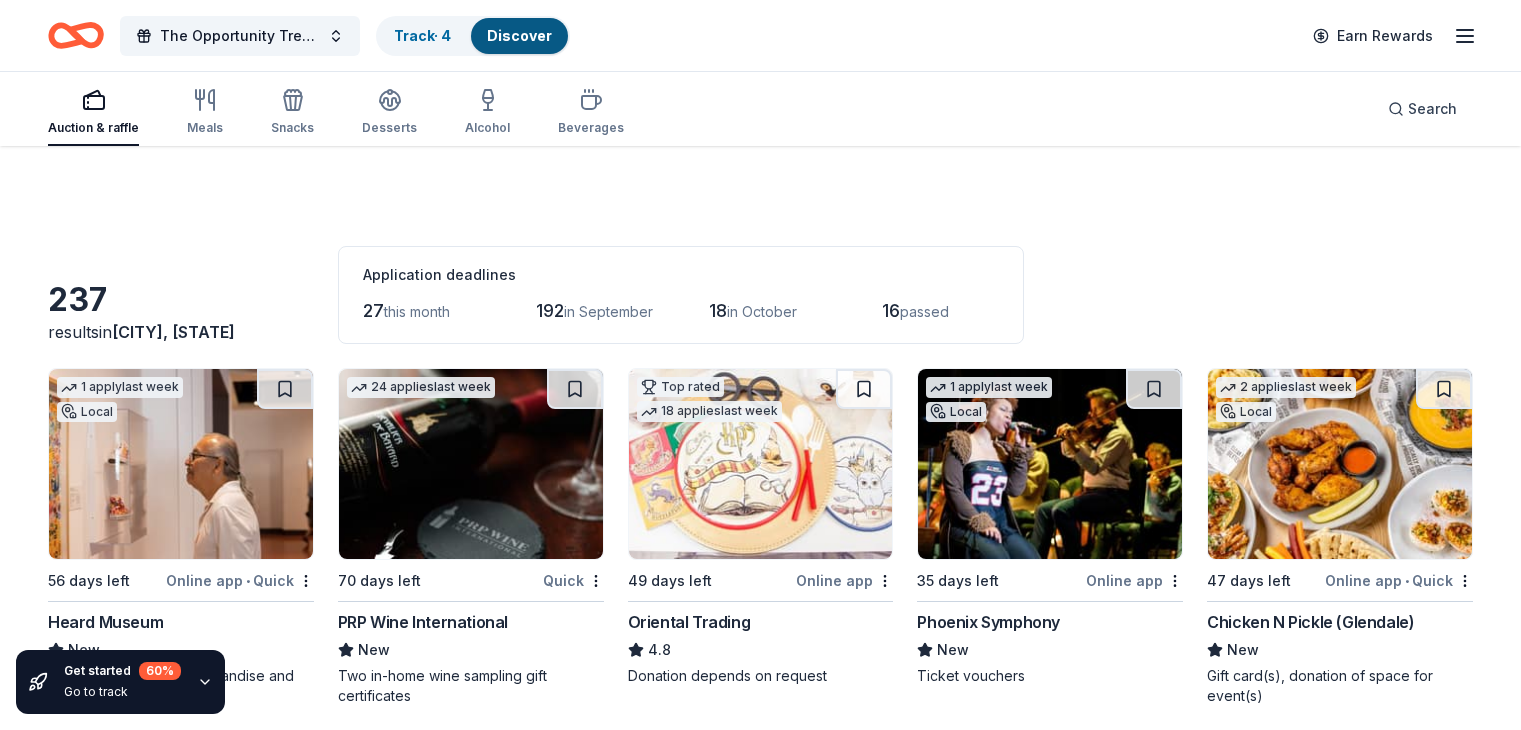 scroll, scrollTop: 3860, scrollLeft: 0, axis: vertical 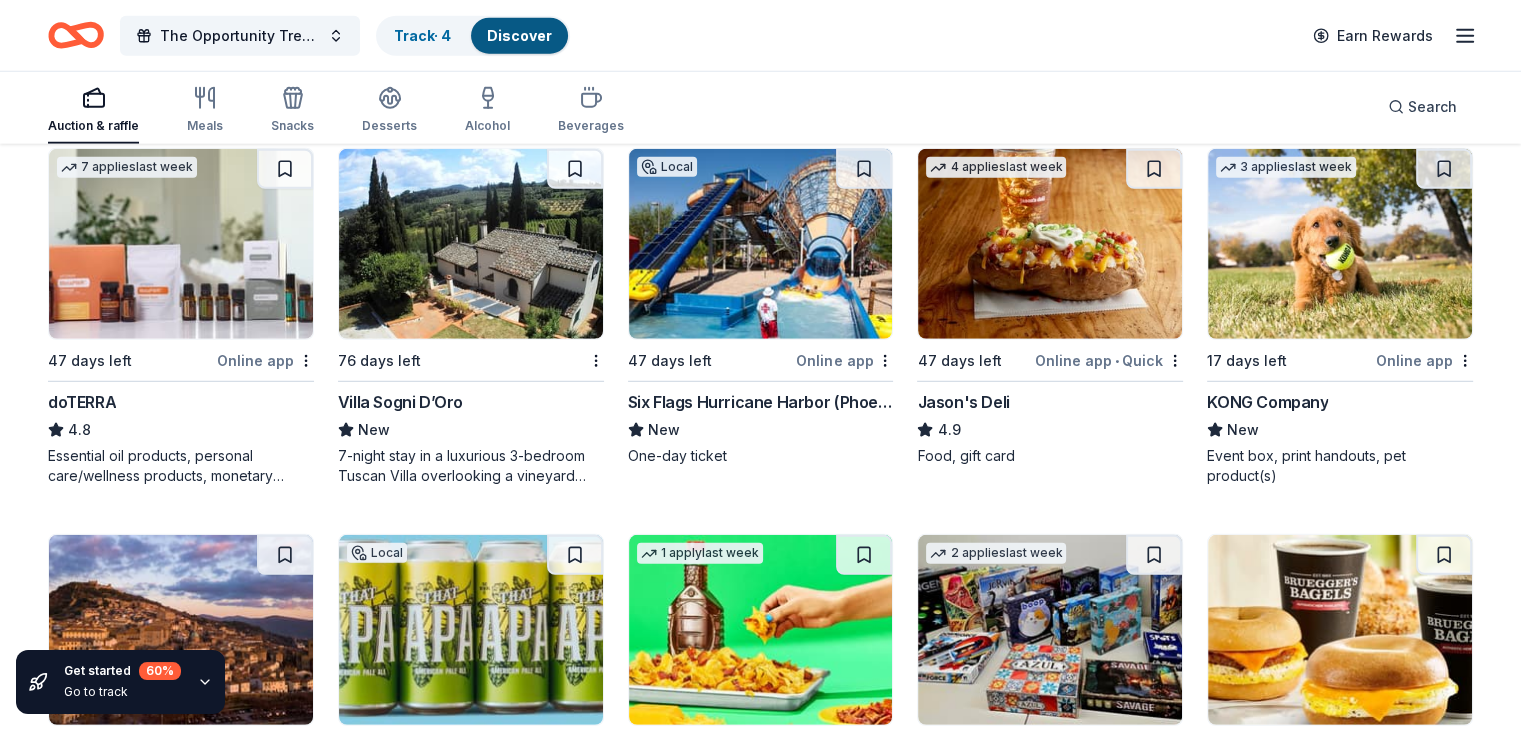 click on "KONG Company" at bounding box center [1267, 402] 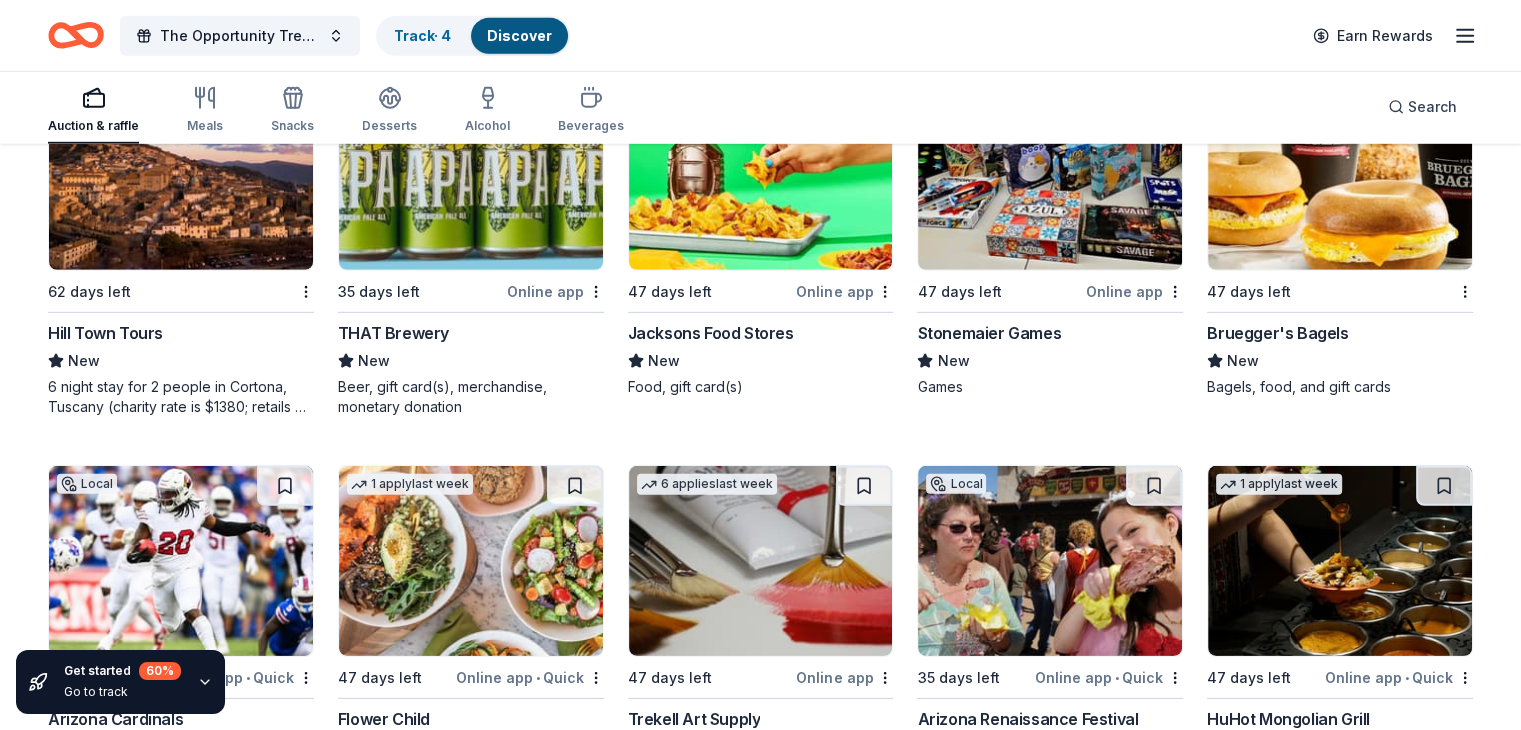 scroll, scrollTop: 6050, scrollLeft: 0, axis: vertical 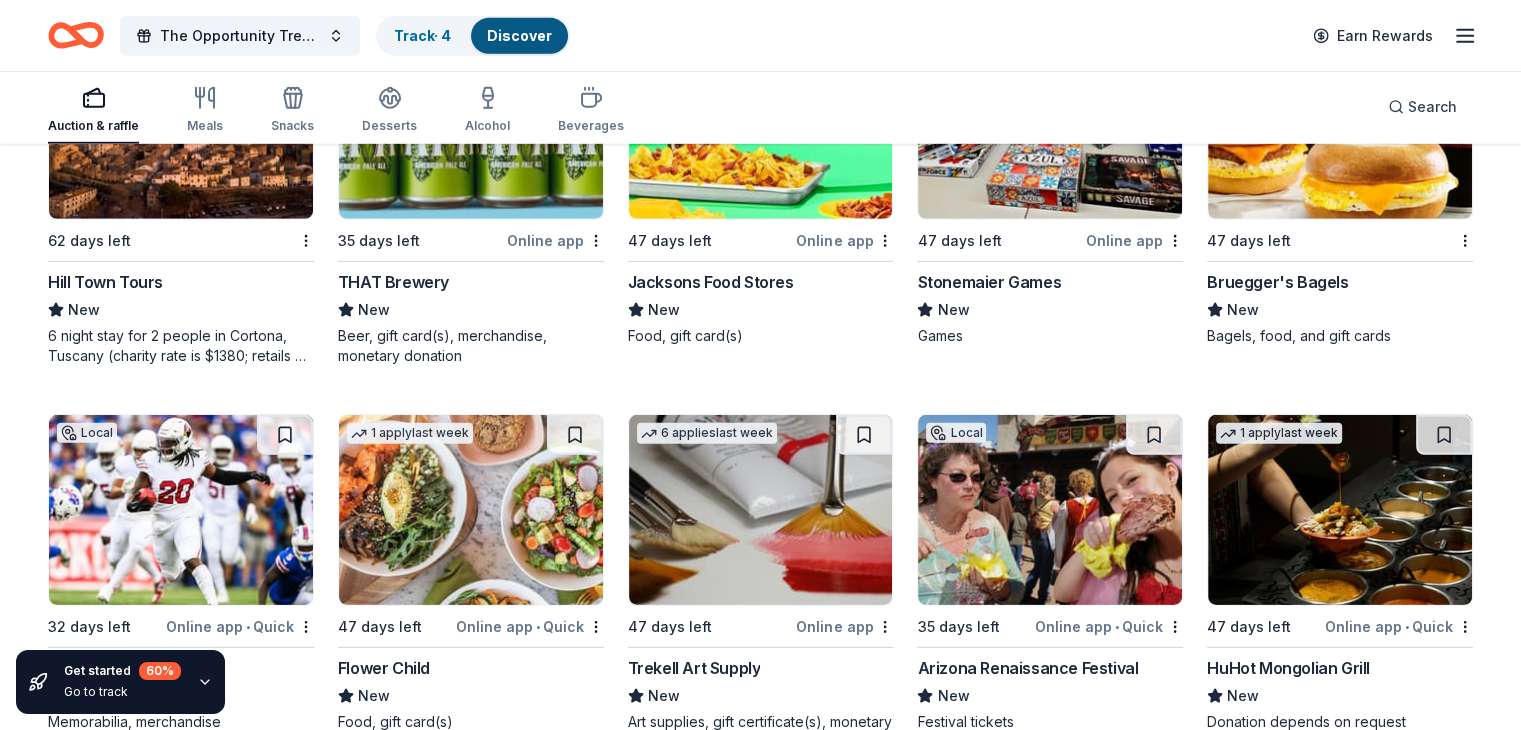 click on "Bruegger's Bagels" at bounding box center [1277, 282] 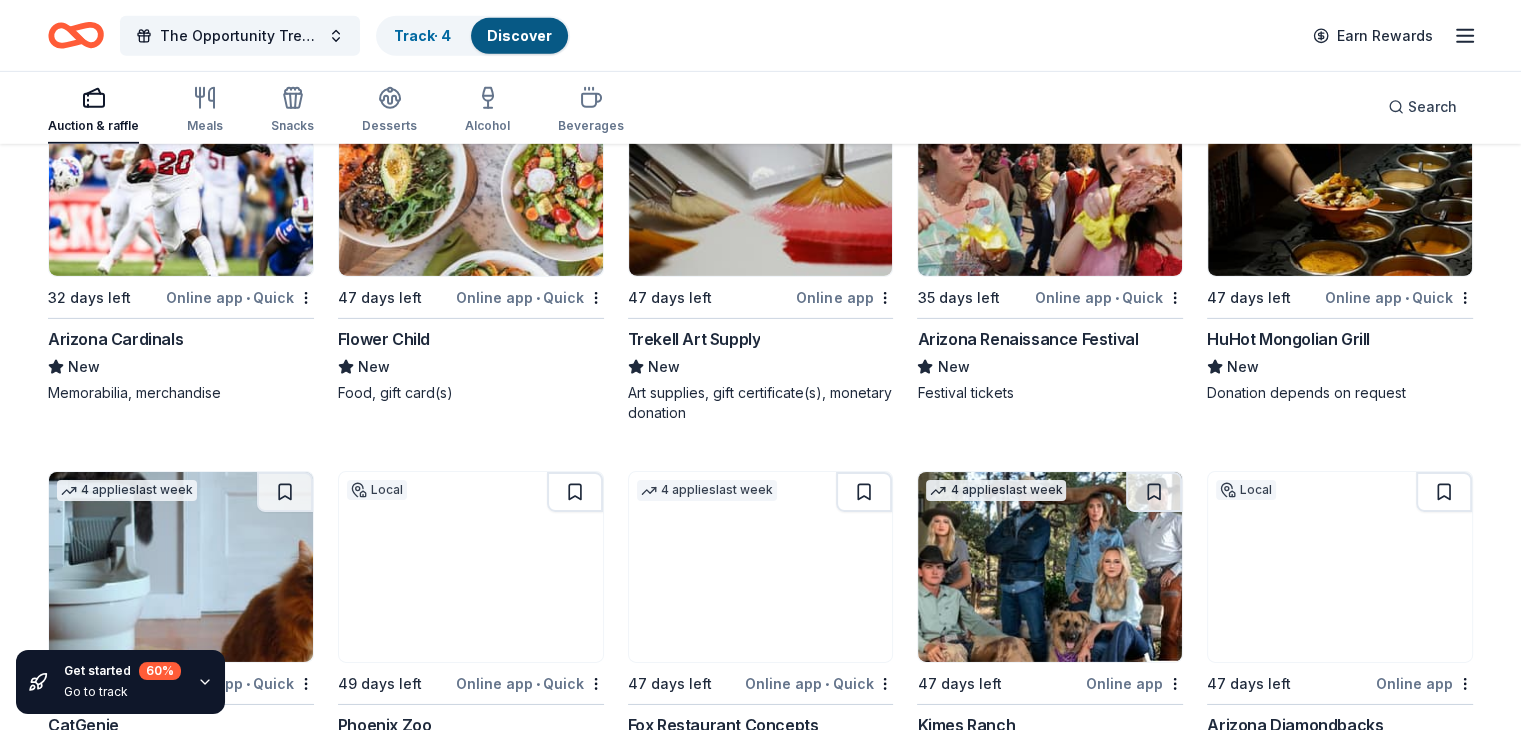 scroll, scrollTop: 6523, scrollLeft: 0, axis: vertical 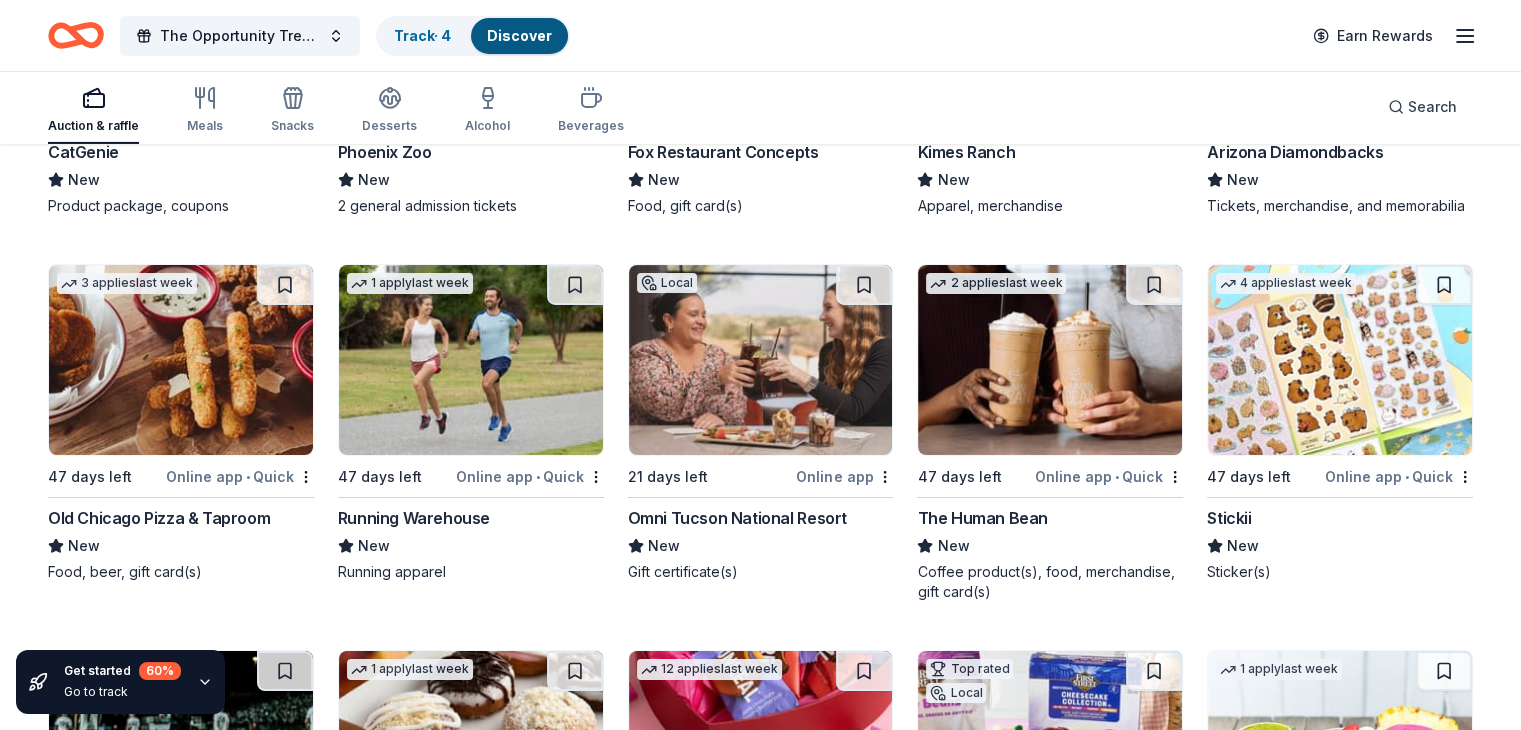 click on "Old Chicago Pizza & Taproom" at bounding box center (159, 518) 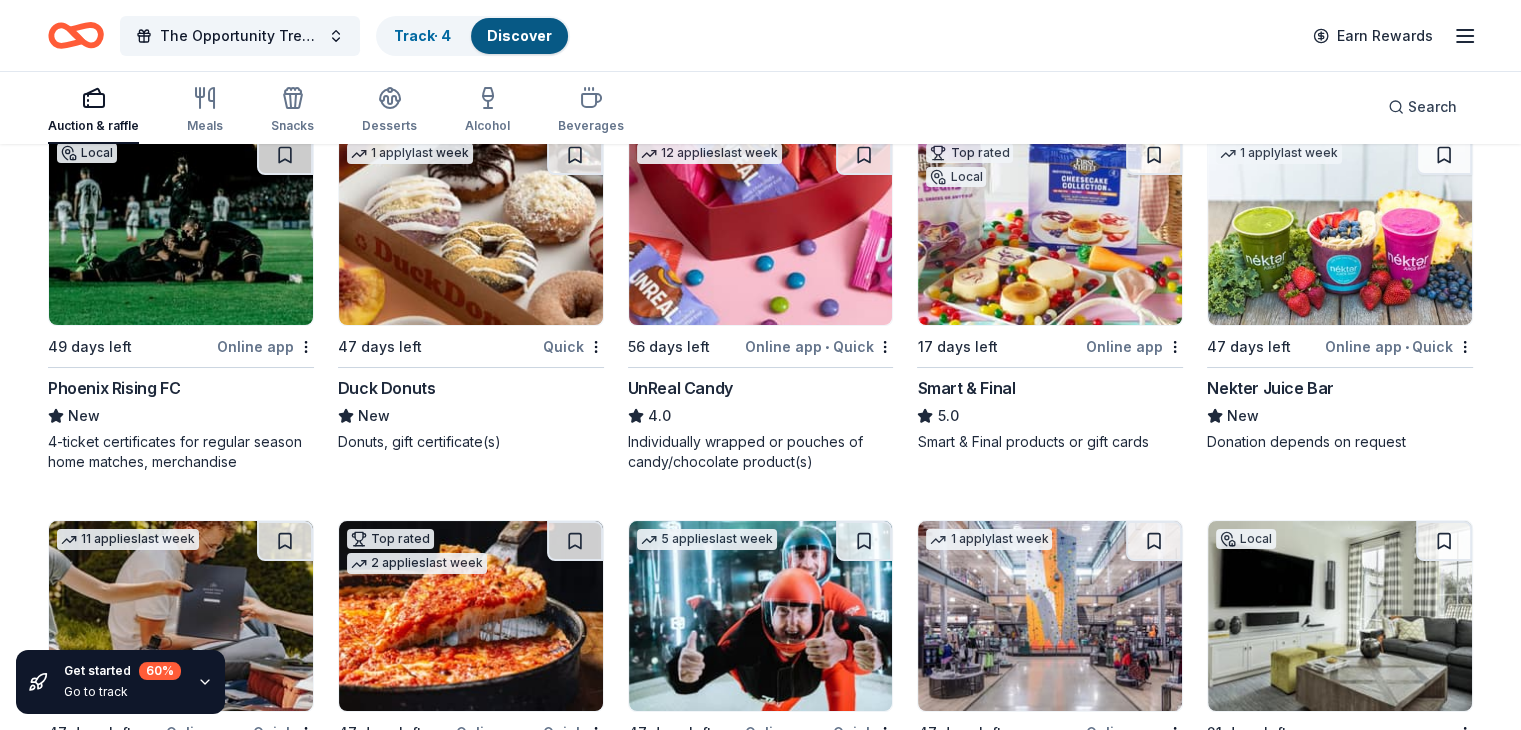 scroll, scrollTop: 7551, scrollLeft: 0, axis: vertical 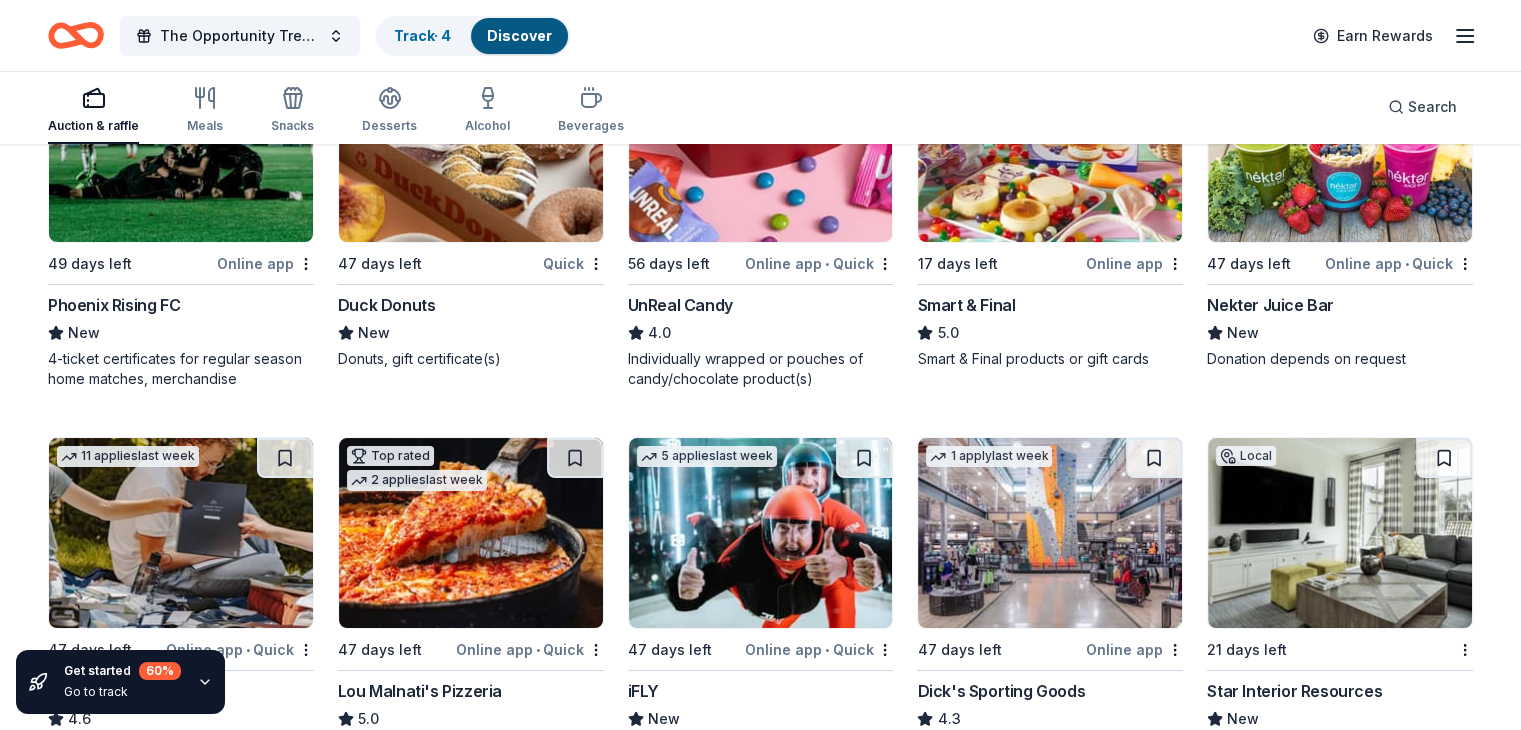 click on "Nekter Juice Bar" at bounding box center (1270, 305) 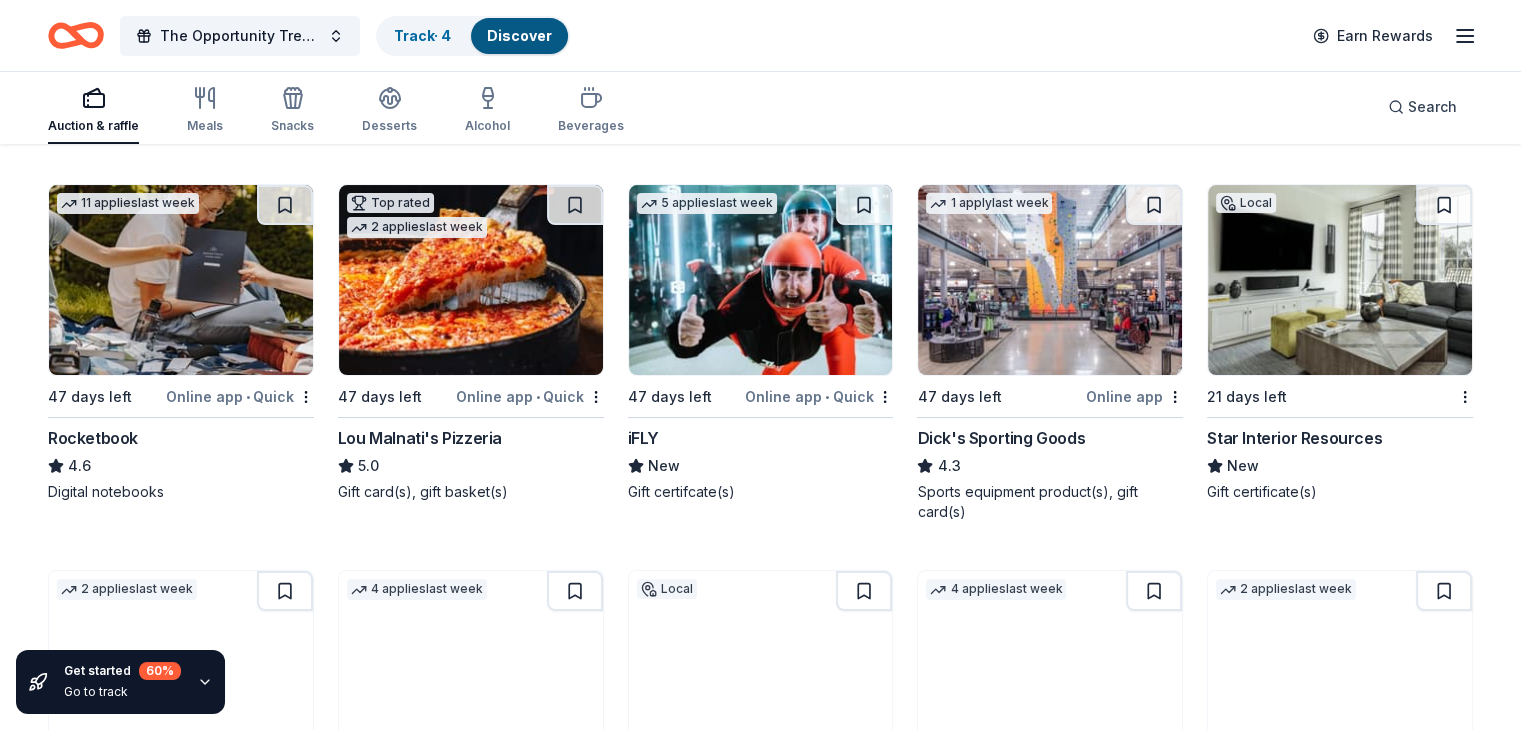 scroll, scrollTop: 7825, scrollLeft: 0, axis: vertical 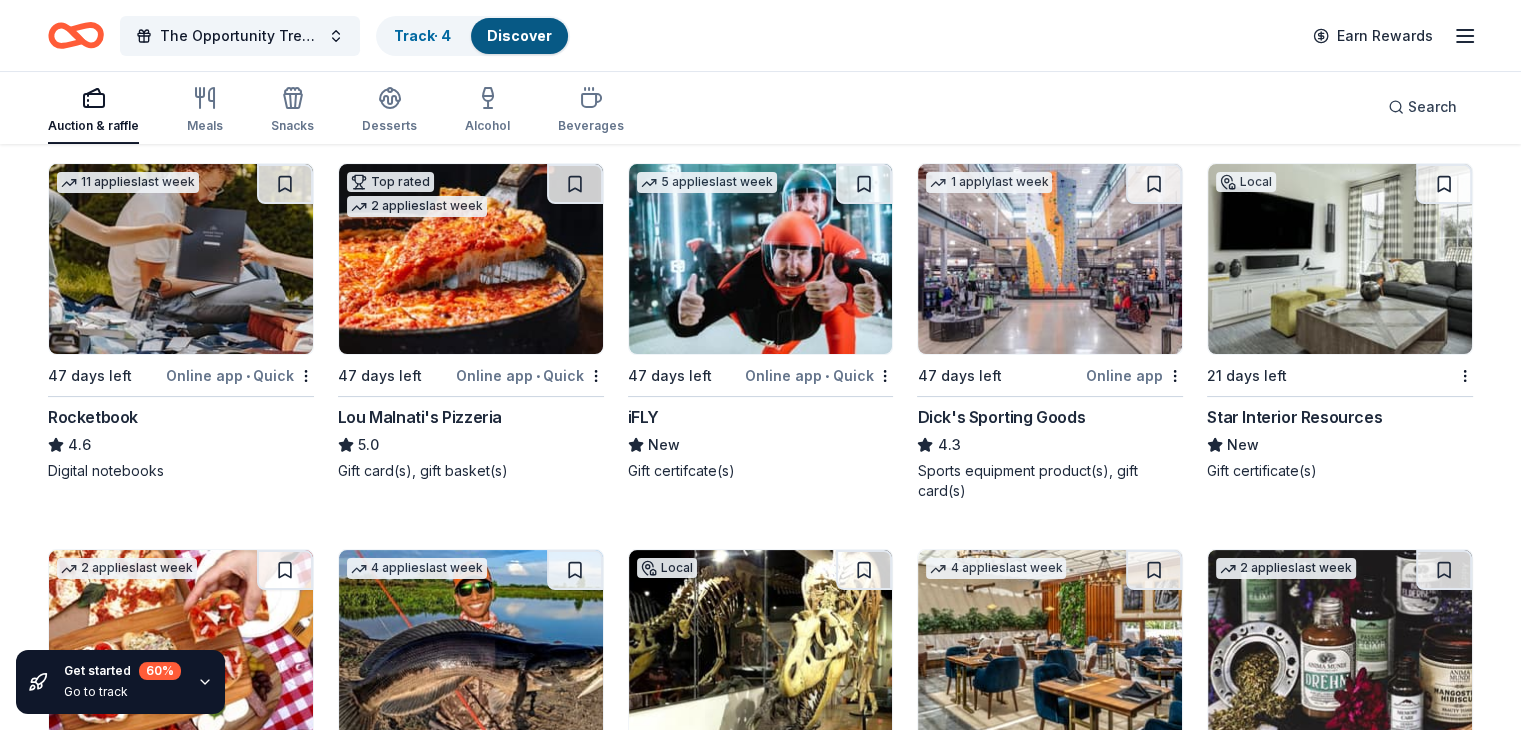click on "Rocketbook" at bounding box center [93, 417] 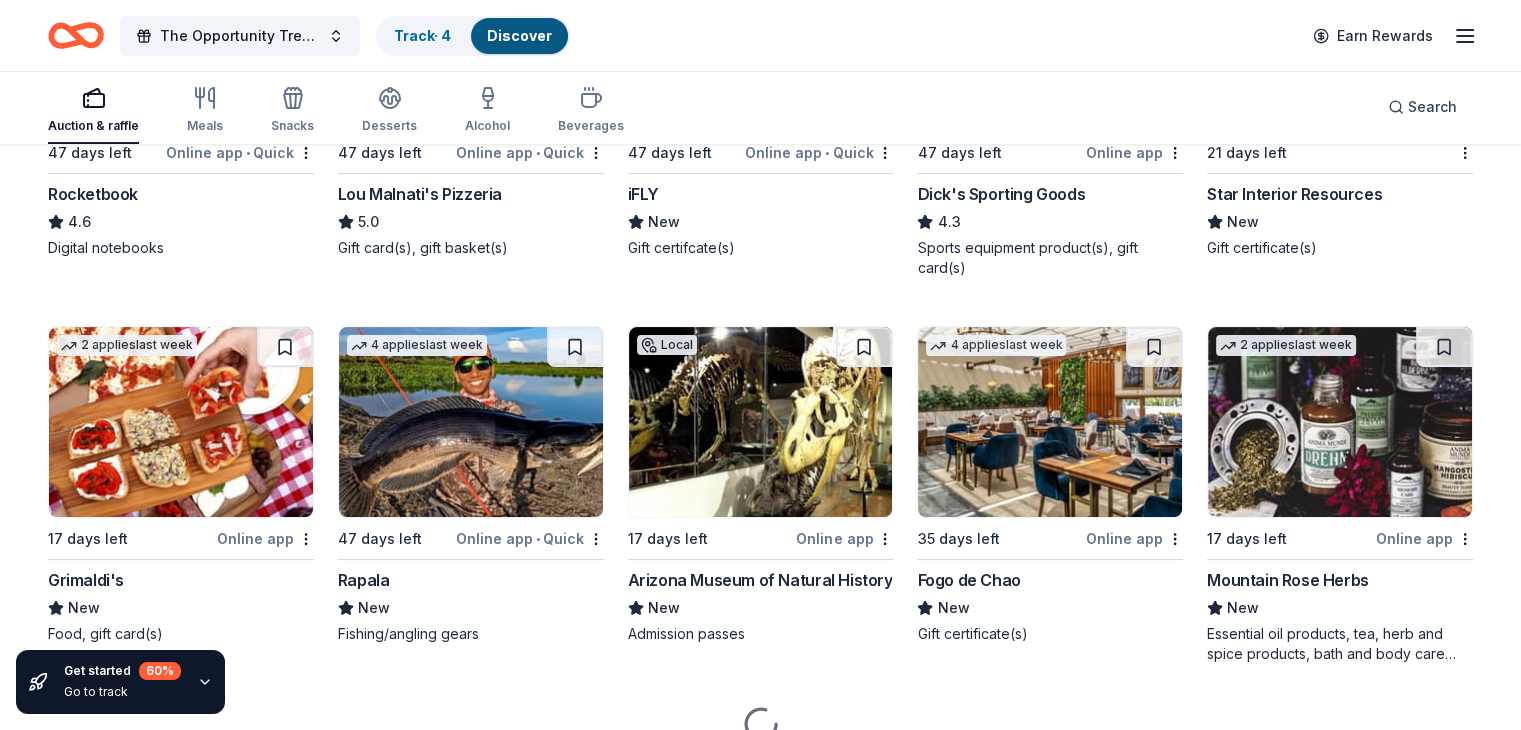 scroll, scrollTop: 8089, scrollLeft: 0, axis: vertical 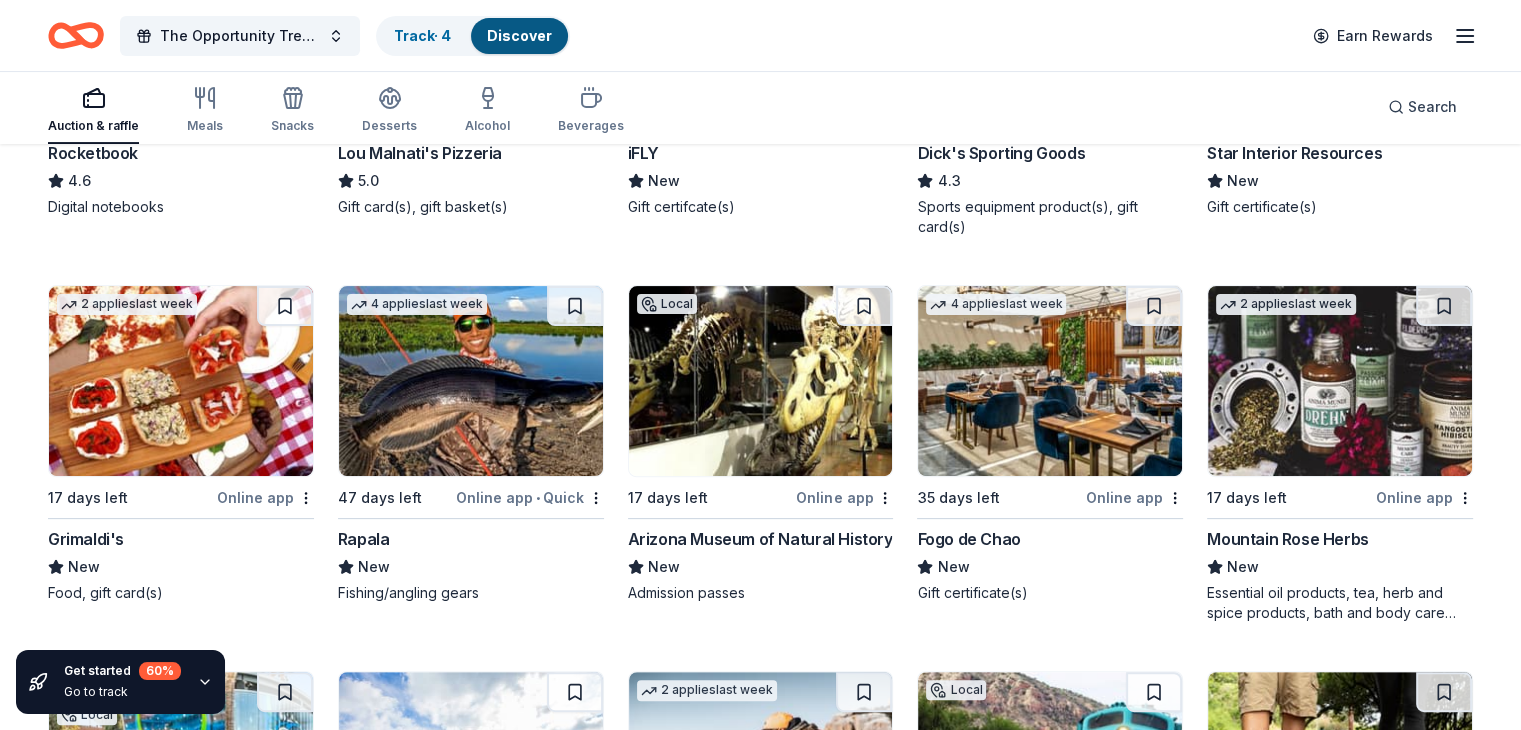 click on "Grimaldi's" at bounding box center (86, 539) 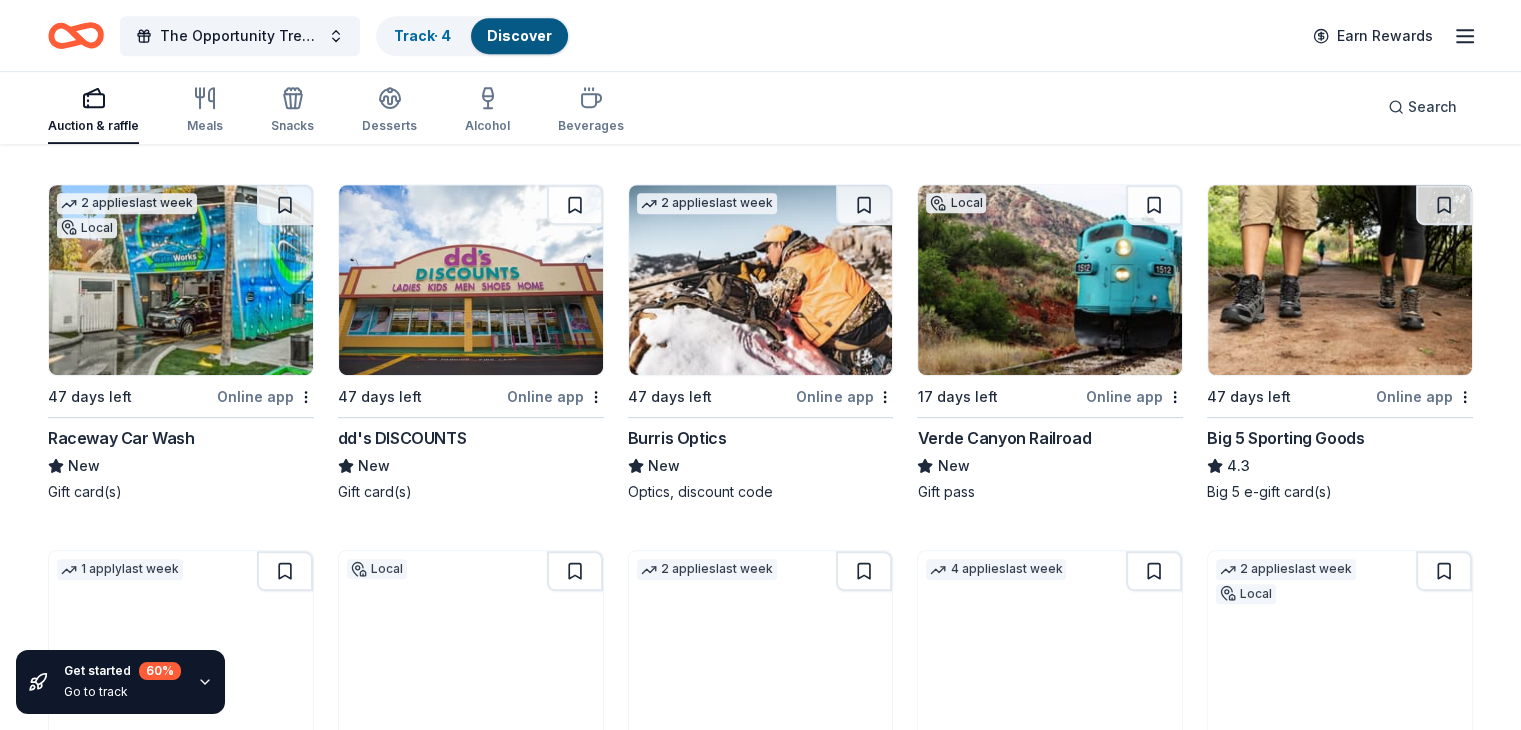 scroll, scrollTop: 8588, scrollLeft: 0, axis: vertical 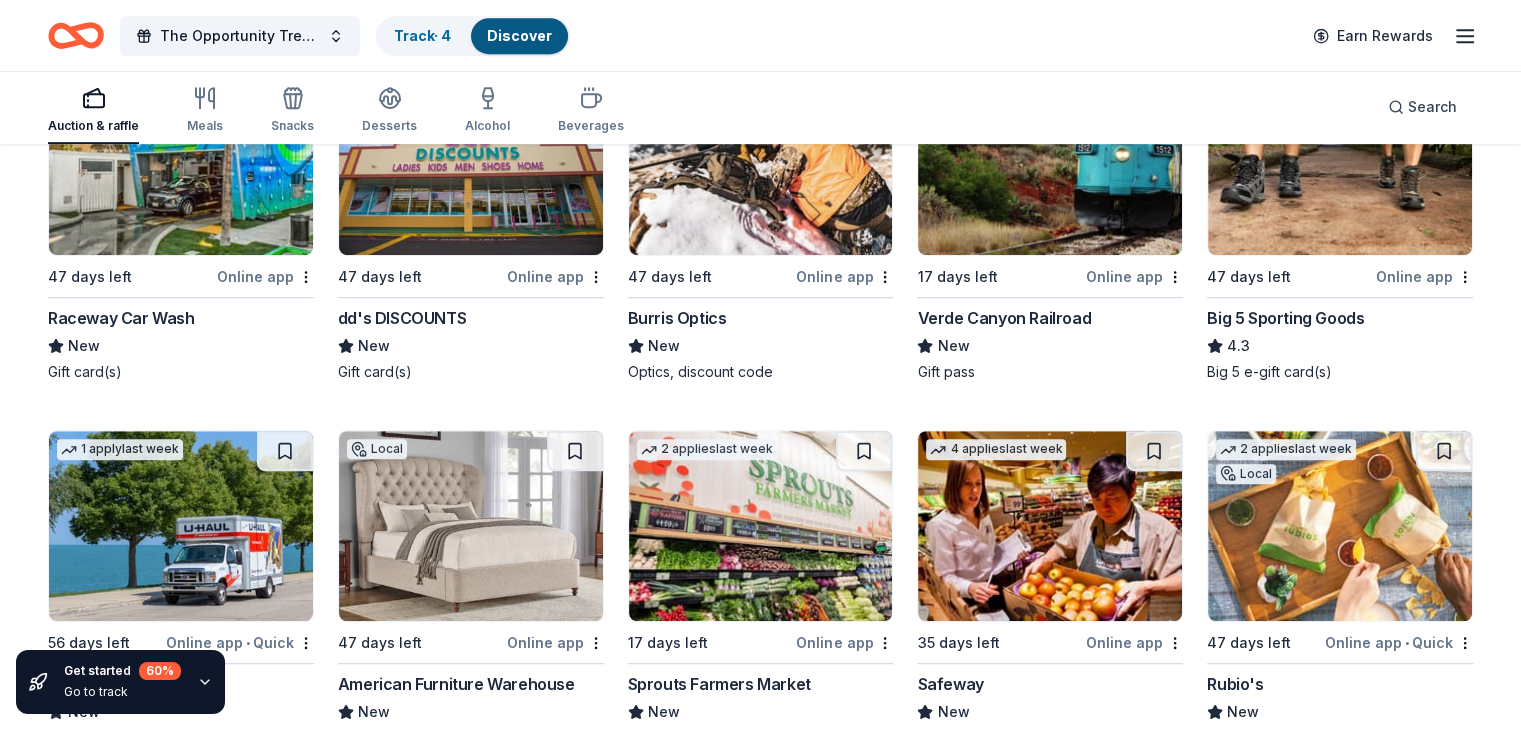 click on "Big 5 Sporting Goods" at bounding box center [1285, 318] 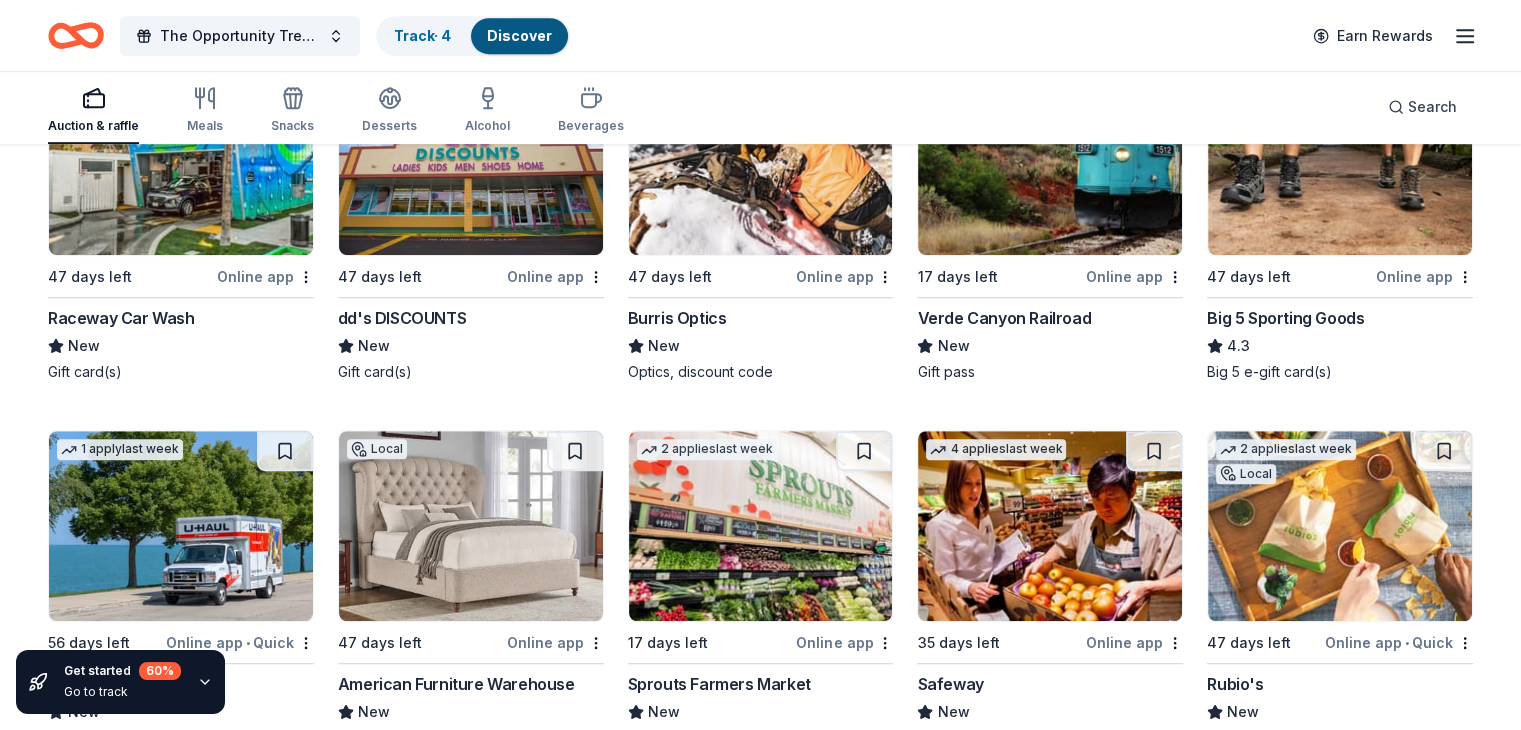 click on "Raceway Car Wash" at bounding box center [121, 318] 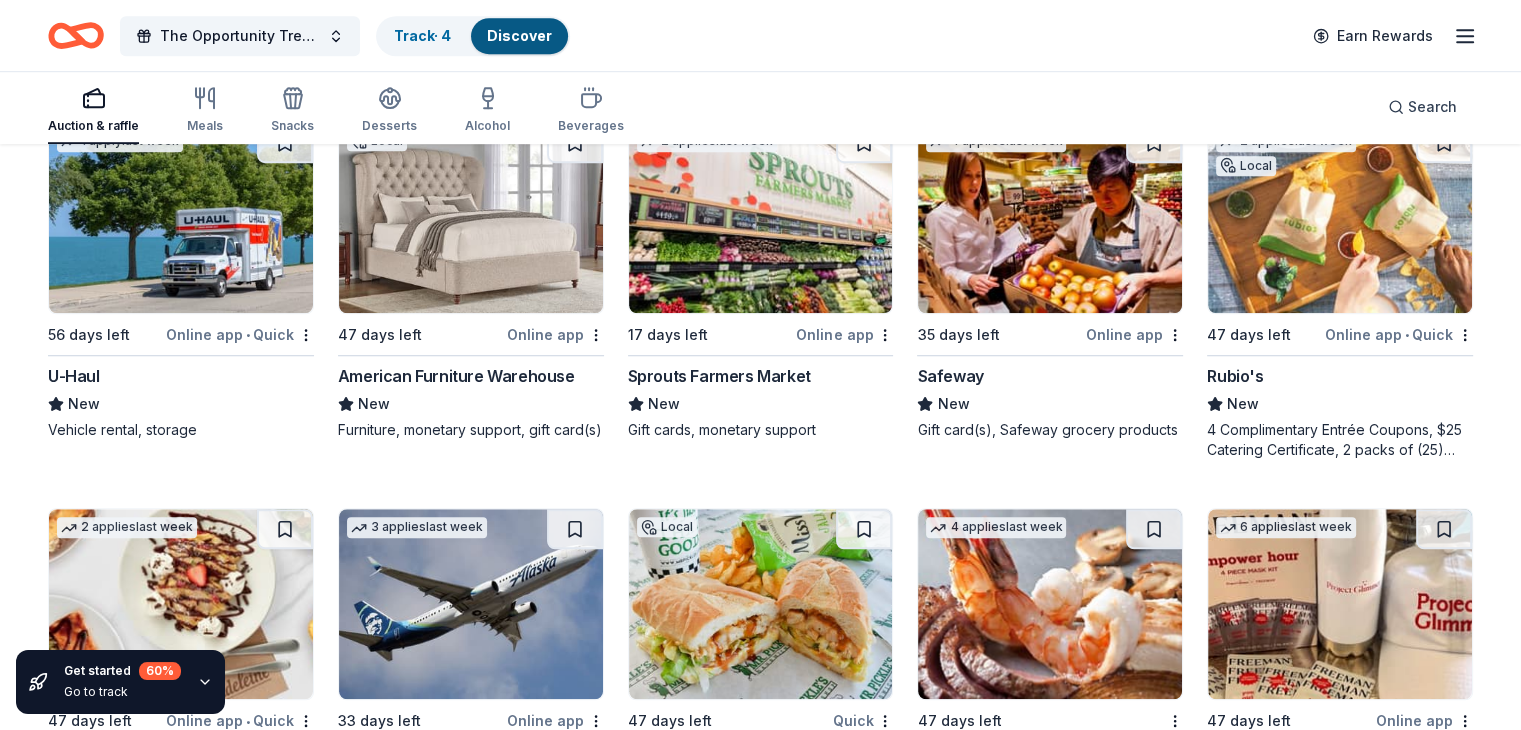 scroll, scrollTop: 9052, scrollLeft: 0, axis: vertical 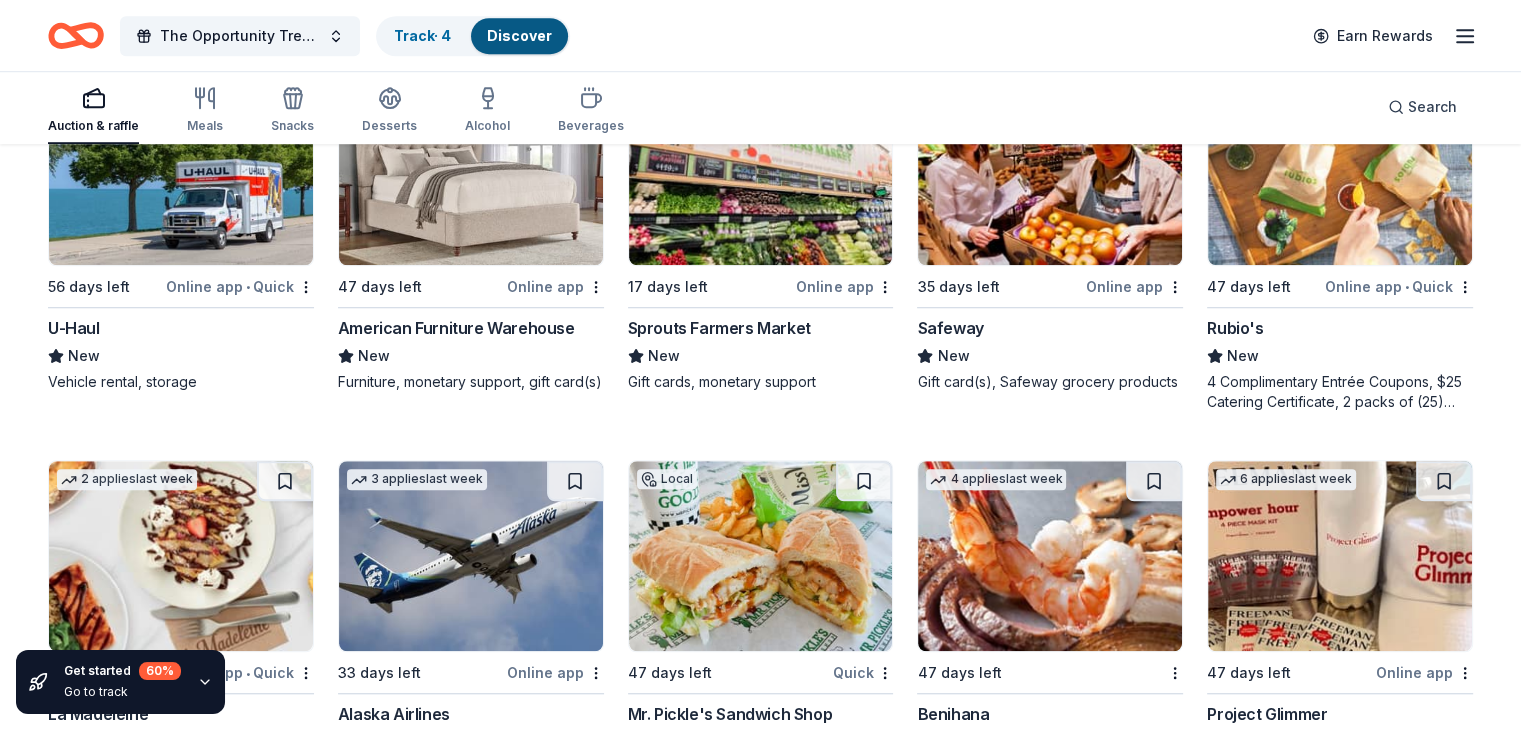 click on "American Furniture Warehouse" at bounding box center (456, 328) 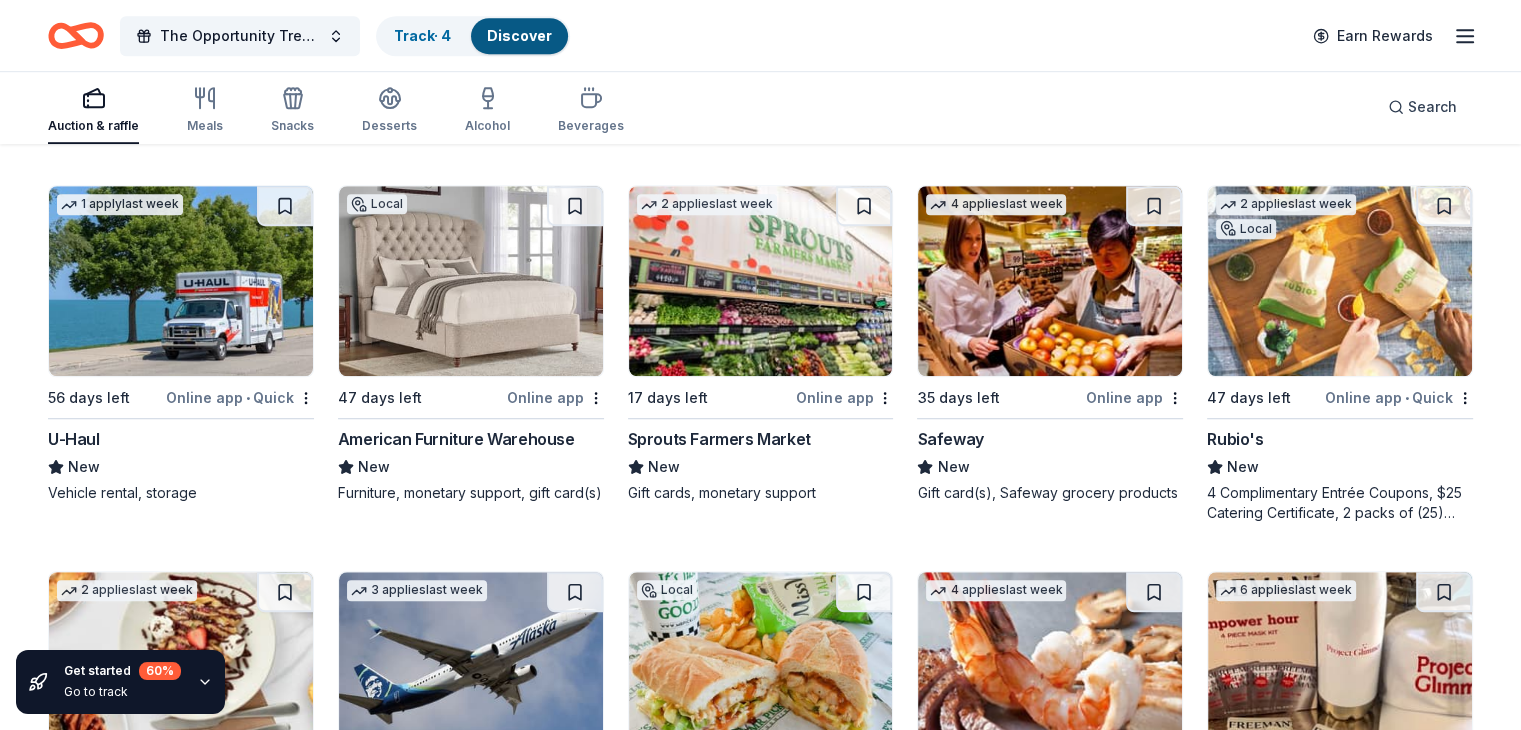 scroll, scrollTop: 8881, scrollLeft: 0, axis: vertical 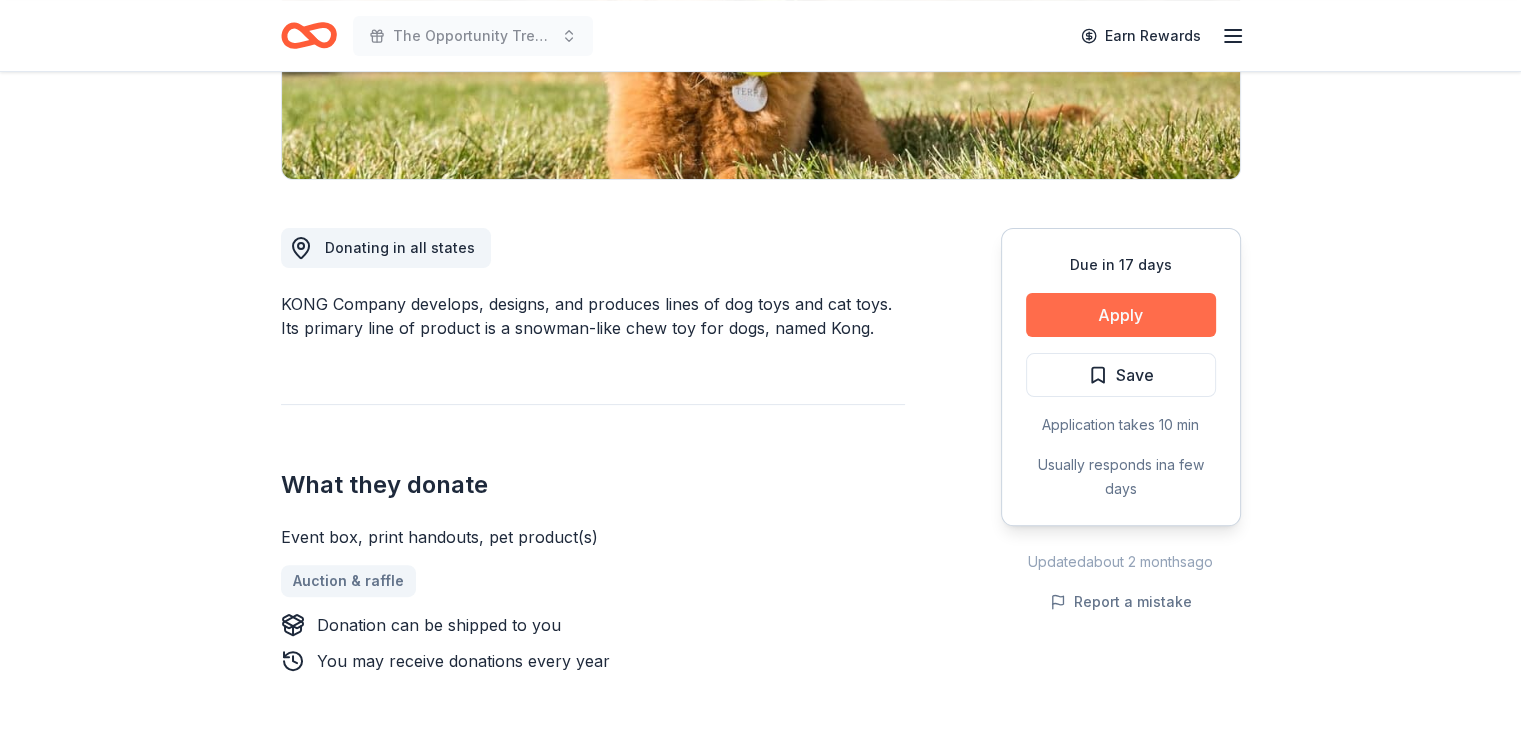 click on "Apply" at bounding box center [1121, 315] 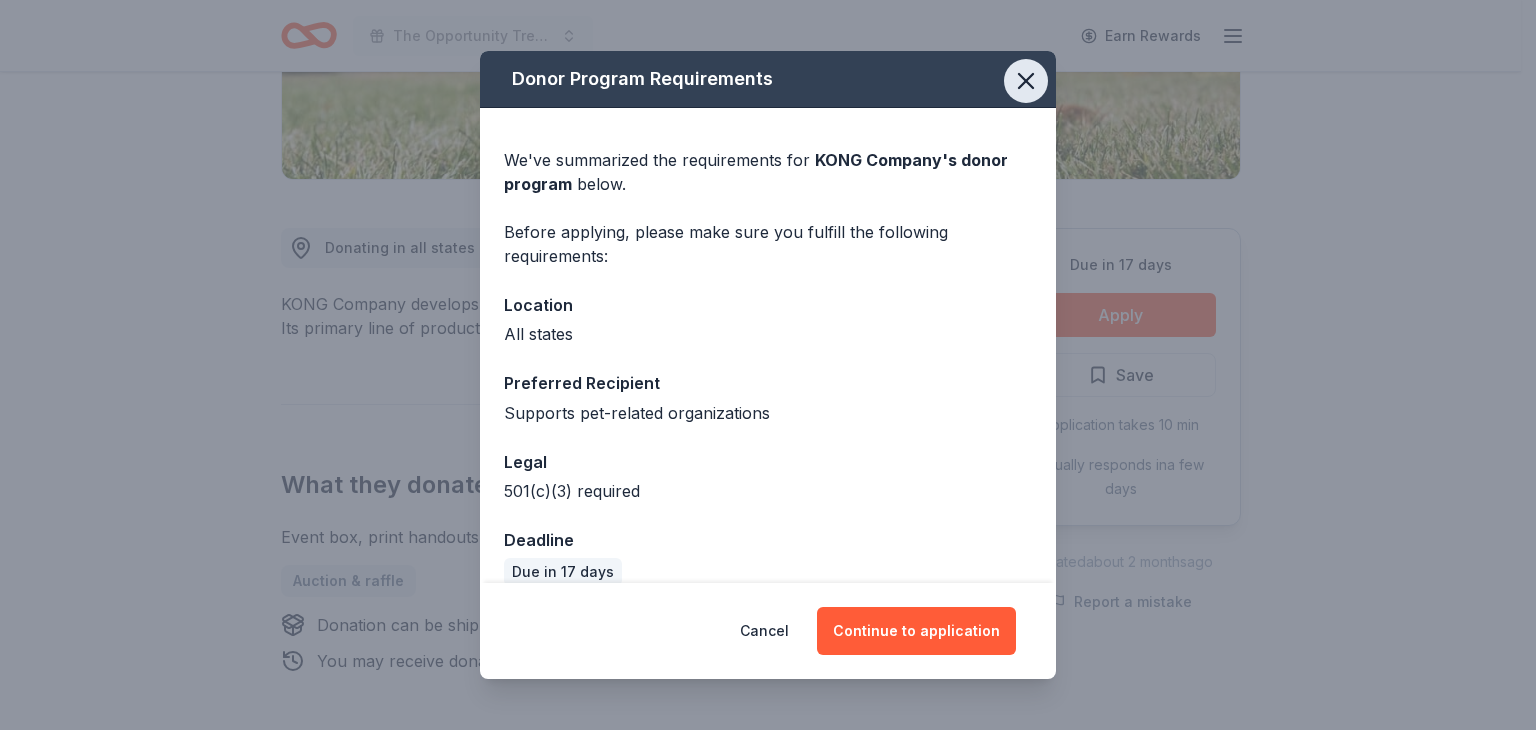 click 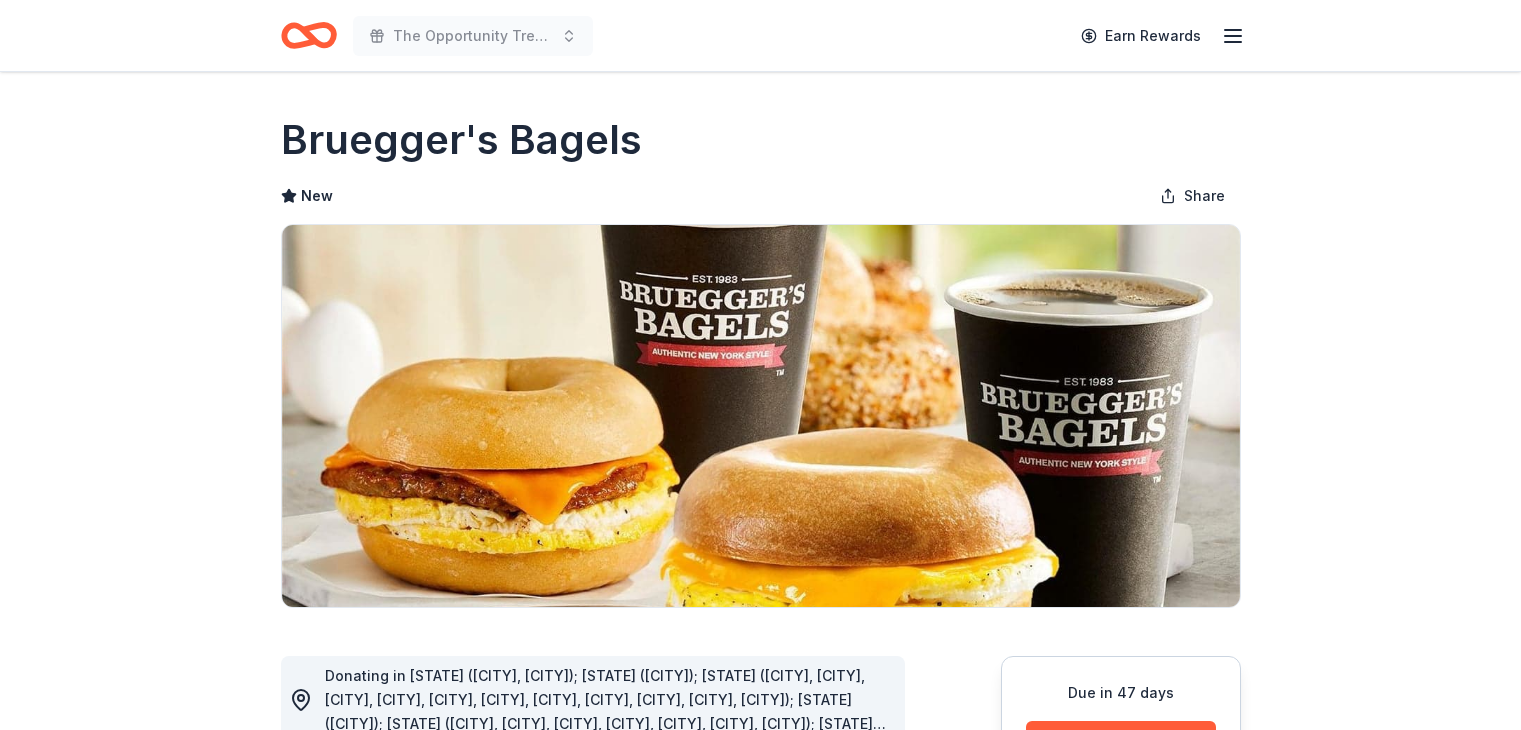 scroll, scrollTop: 0, scrollLeft: 0, axis: both 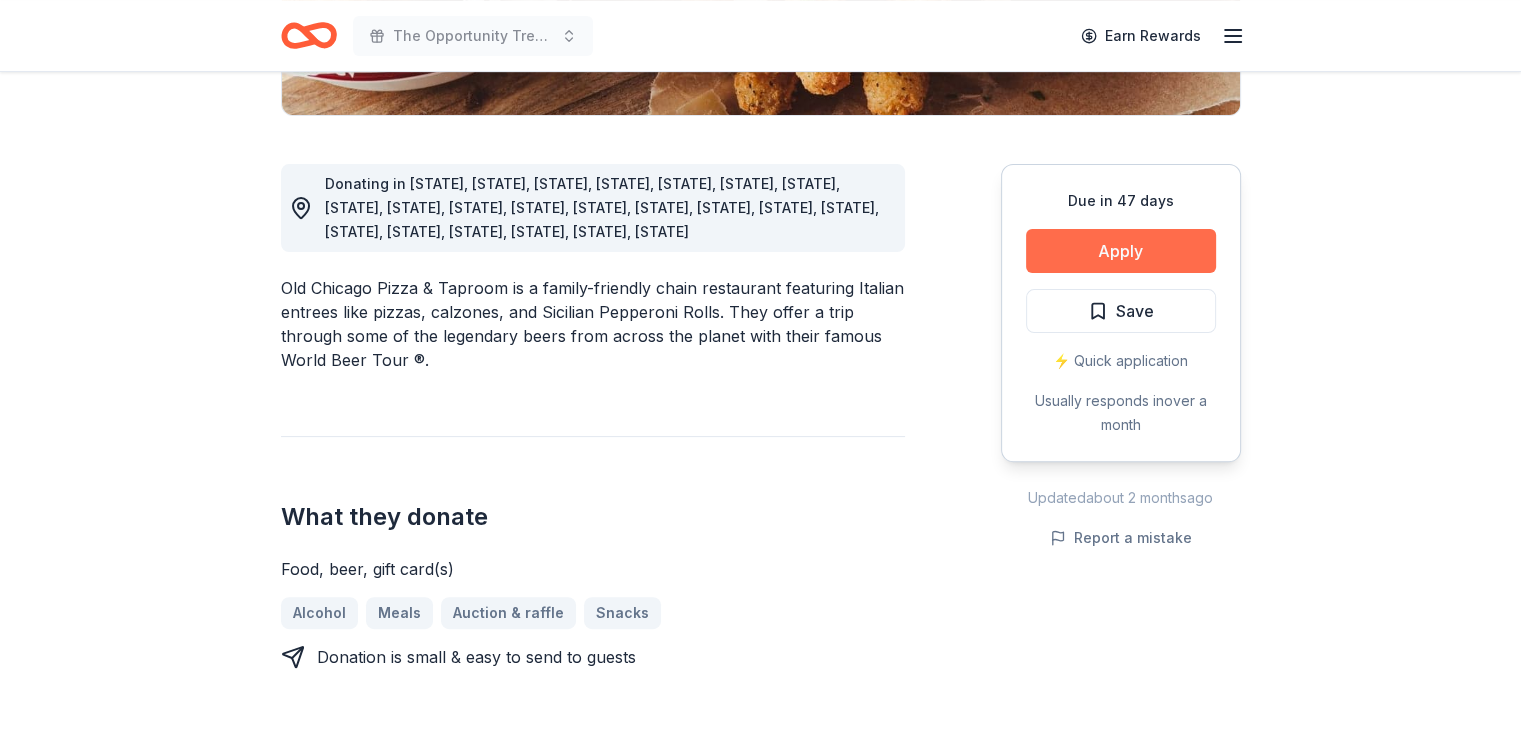 click on "Apply" at bounding box center [1121, 251] 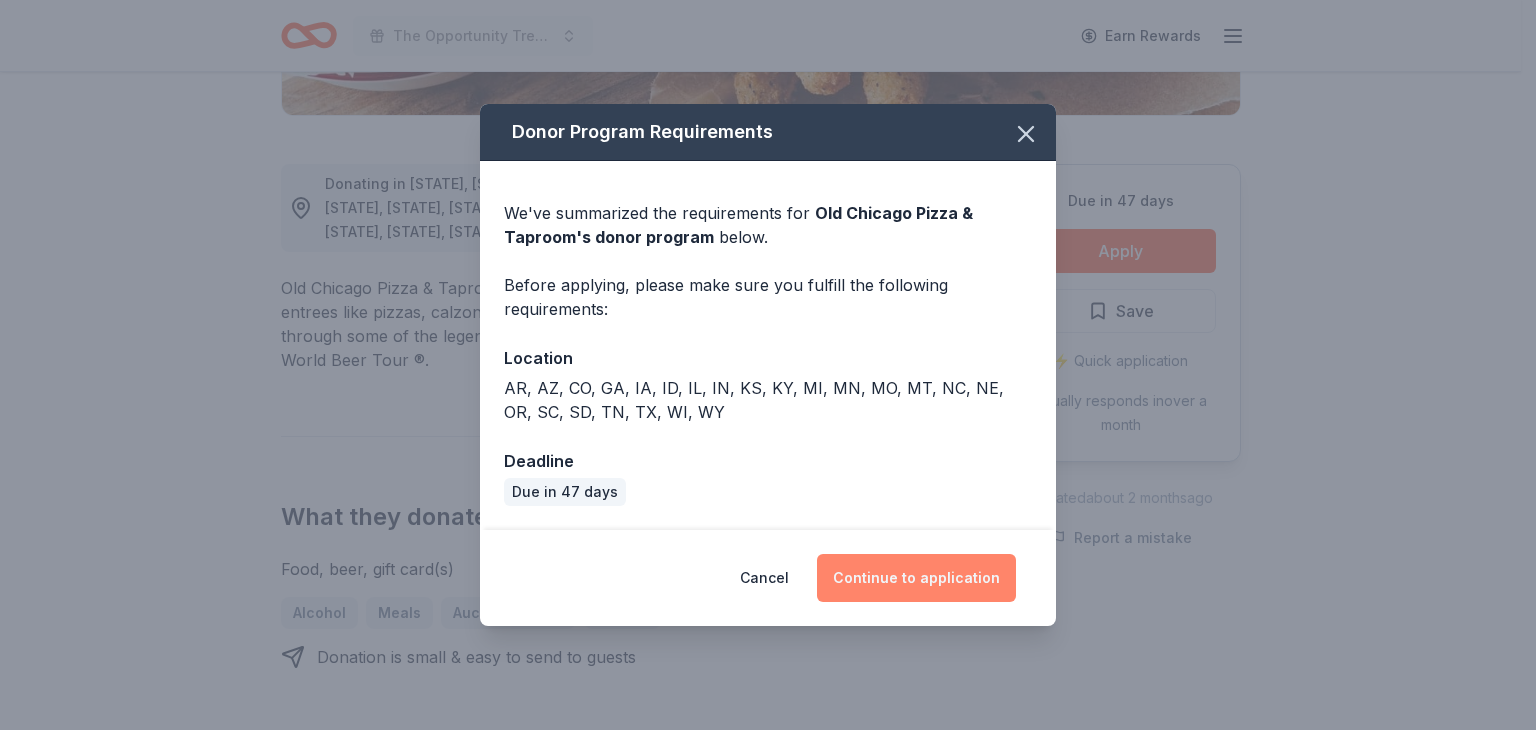 click on "Continue to application" at bounding box center [916, 578] 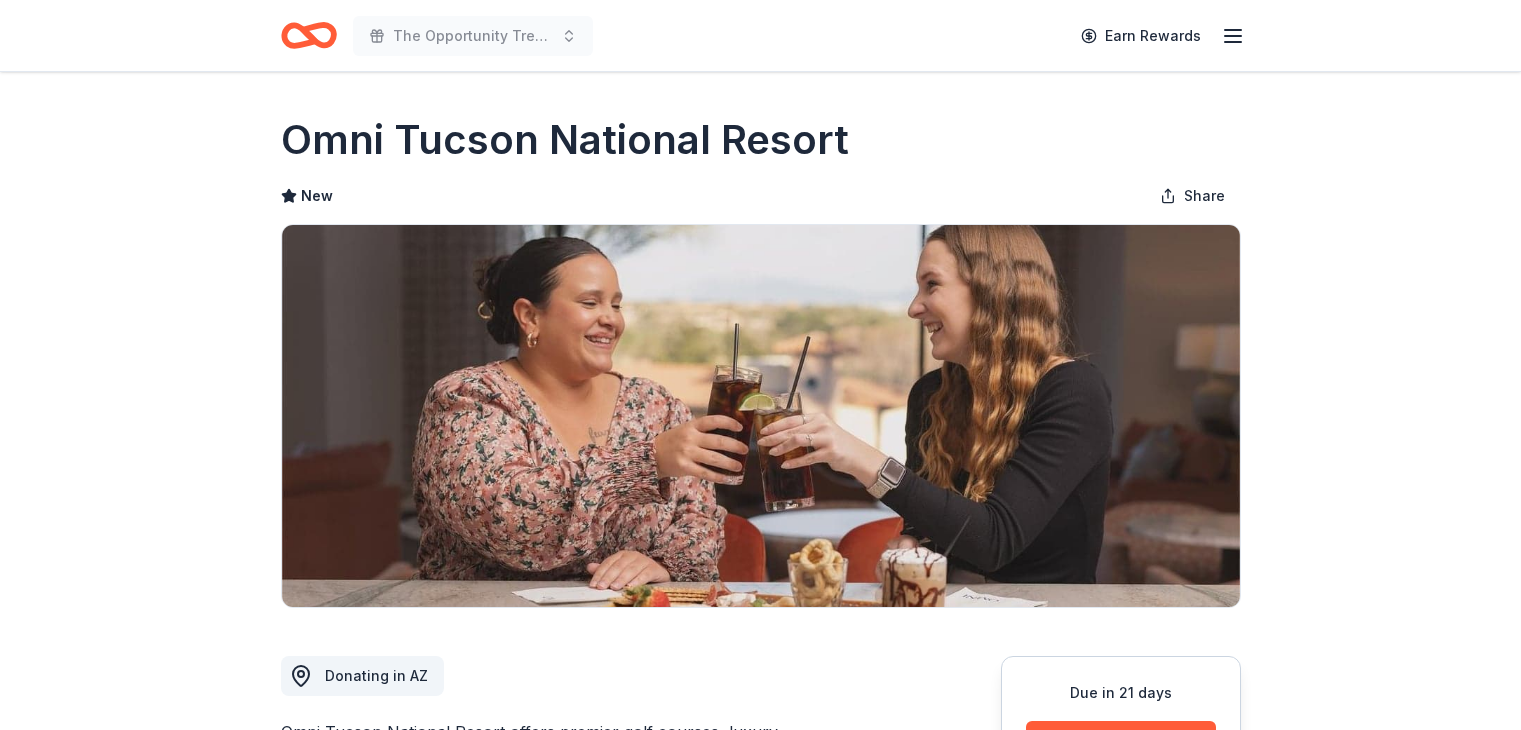 scroll, scrollTop: 0, scrollLeft: 0, axis: both 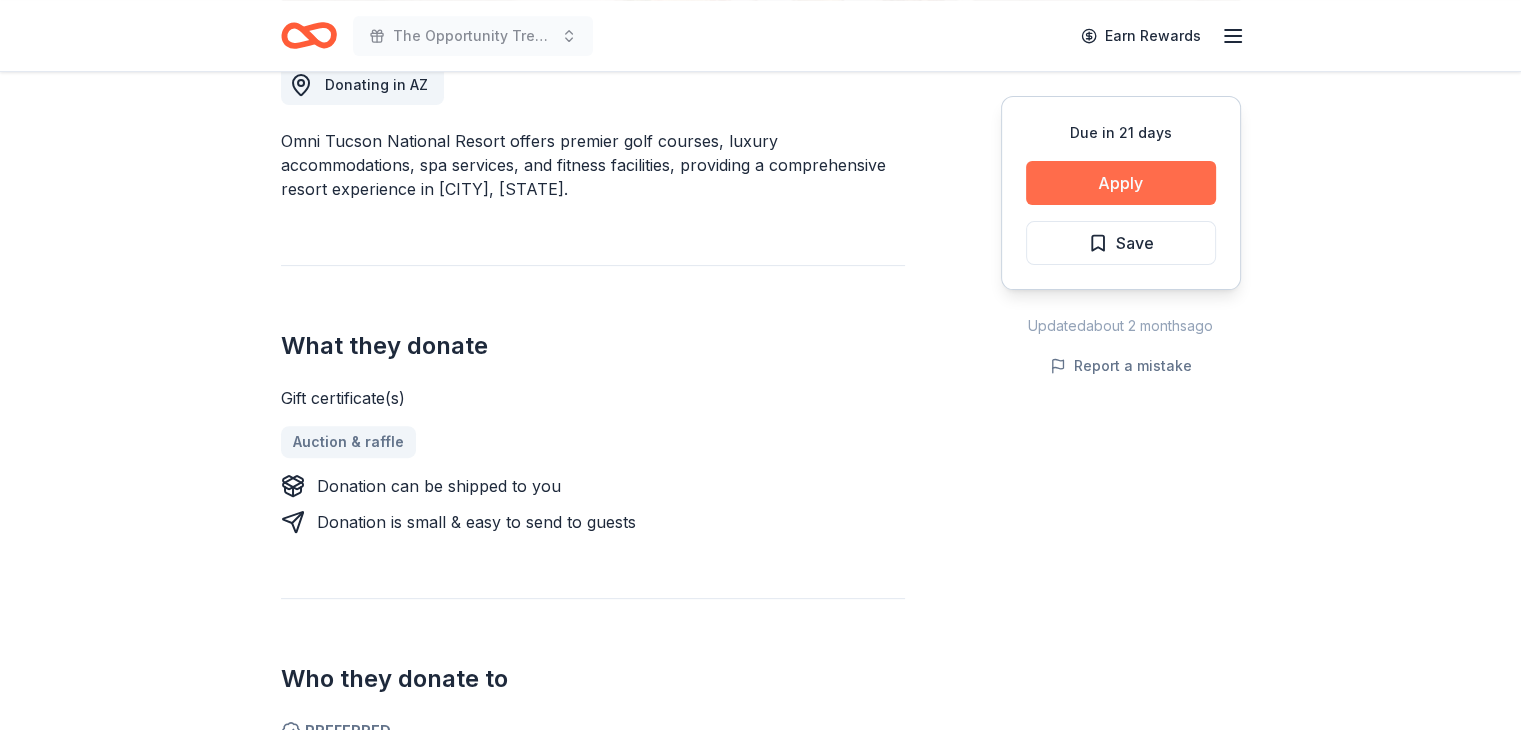 click on "Apply" at bounding box center (1121, 183) 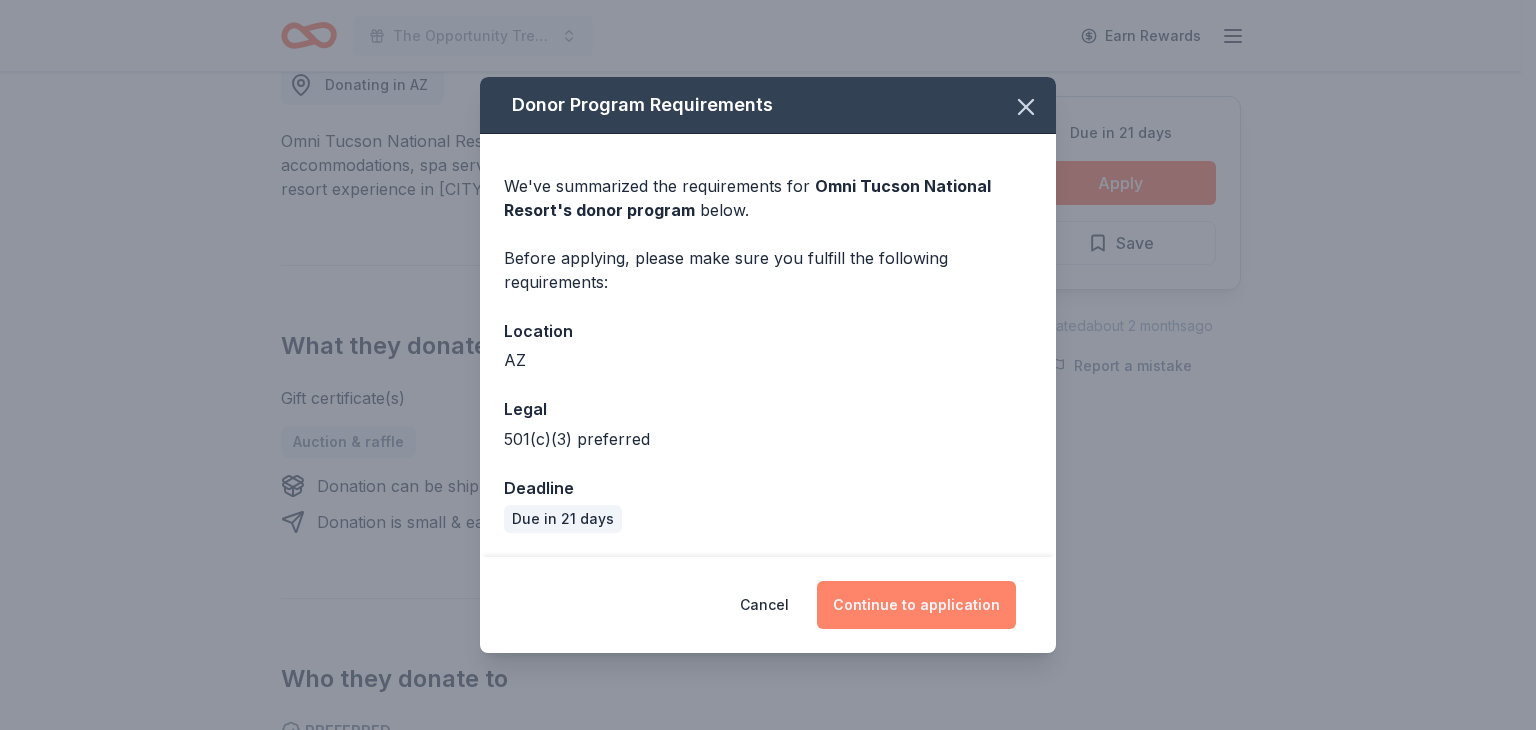 click on "Continue to application" at bounding box center (916, 605) 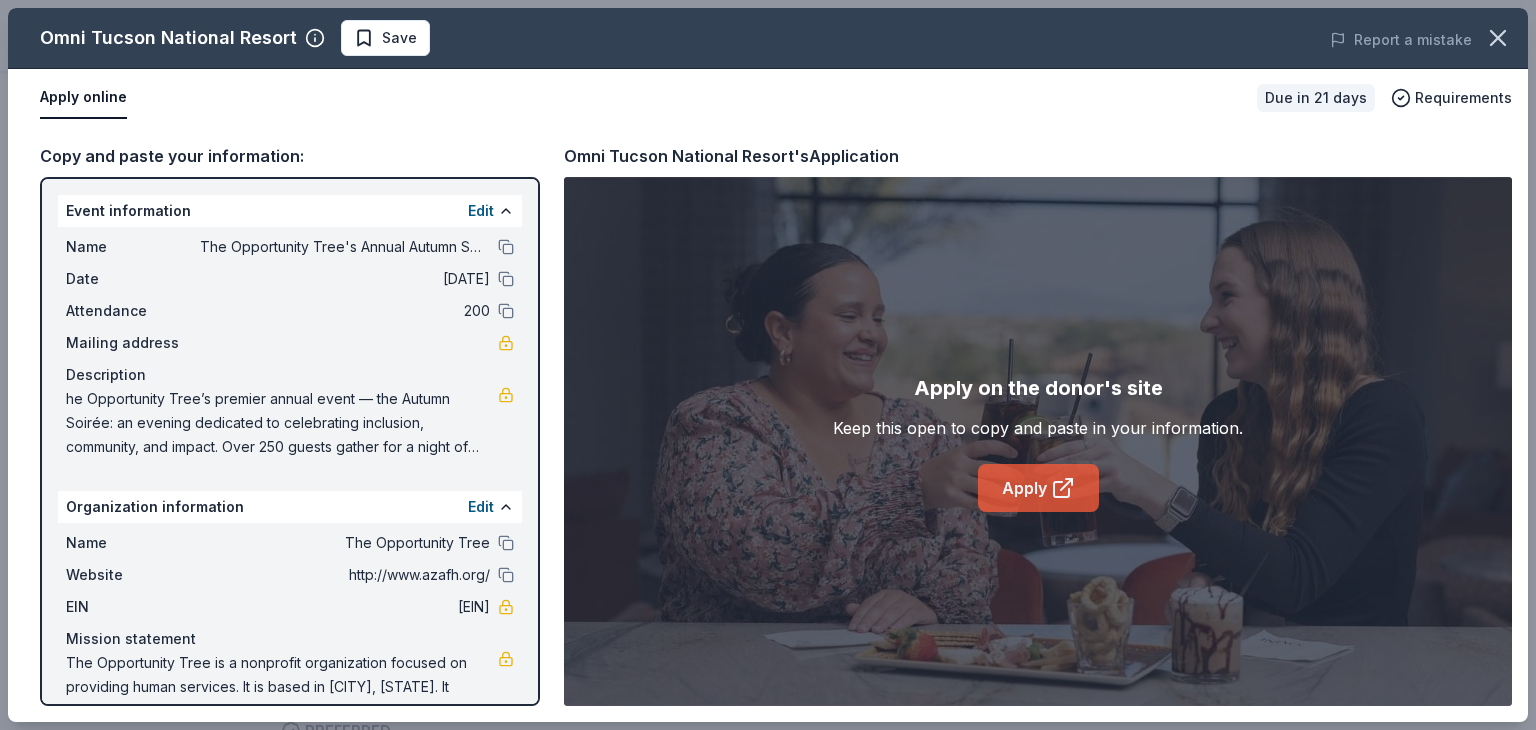 click on "Apply" at bounding box center (1038, 488) 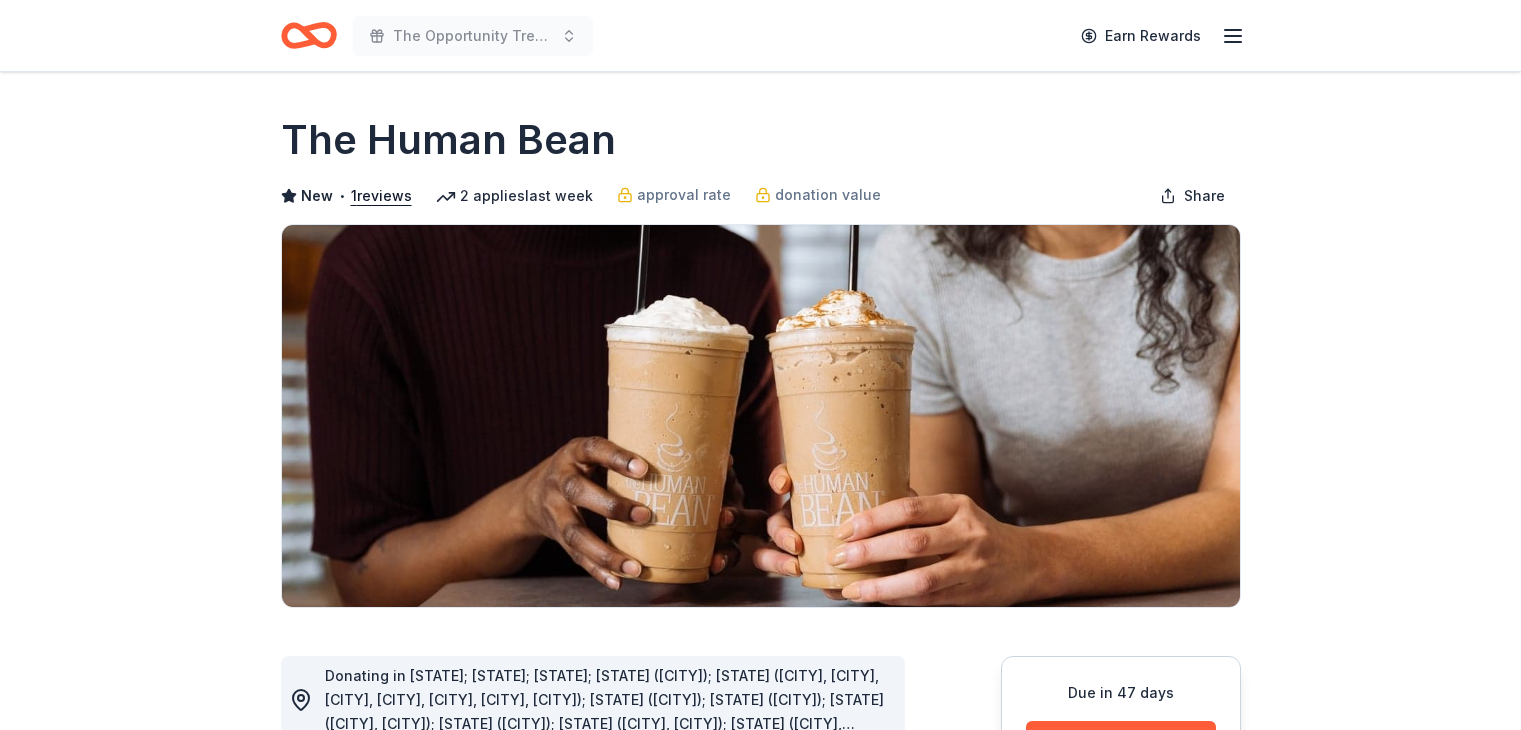 scroll, scrollTop: 0, scrollLeft: 0, axis: both 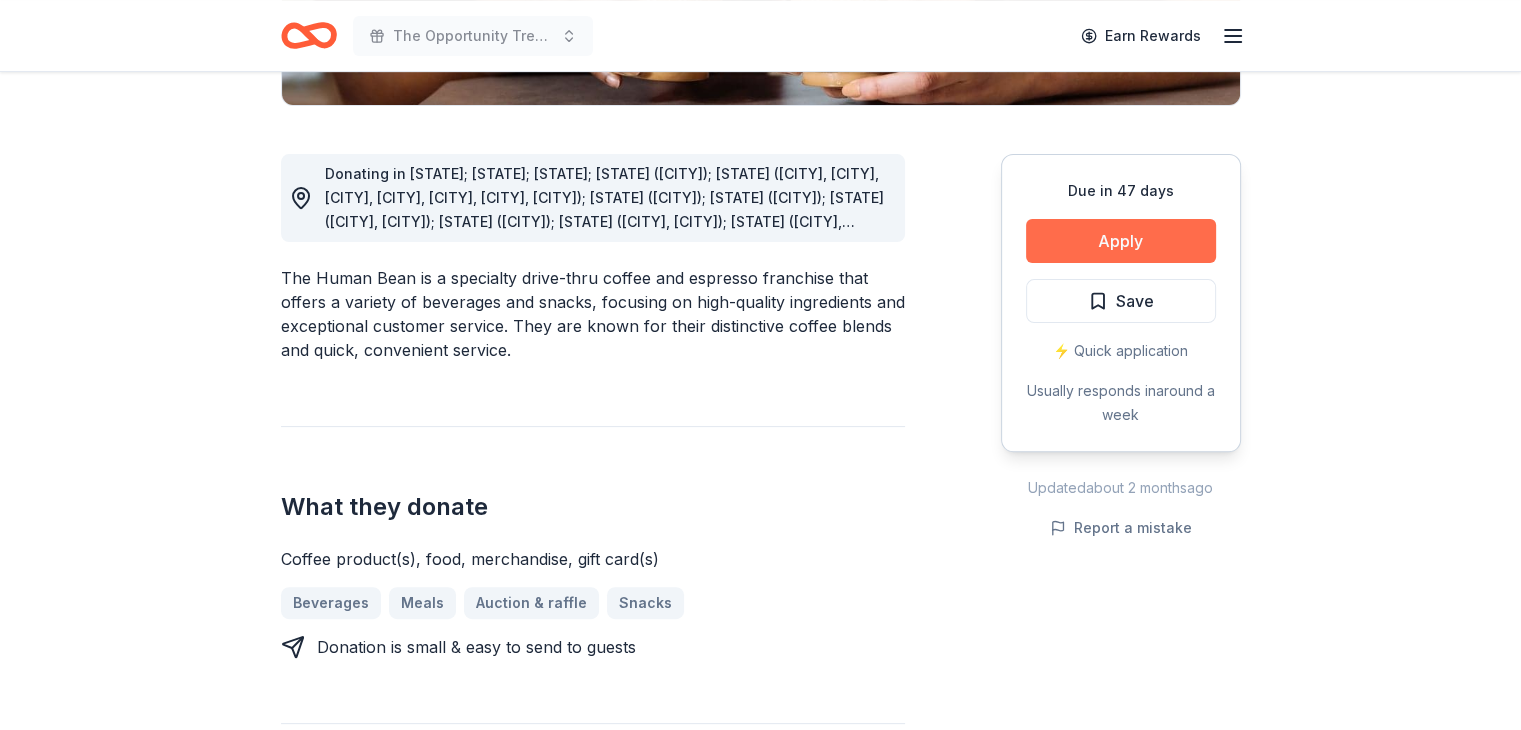 click on "Apply" at bounding box center [1121, 241] 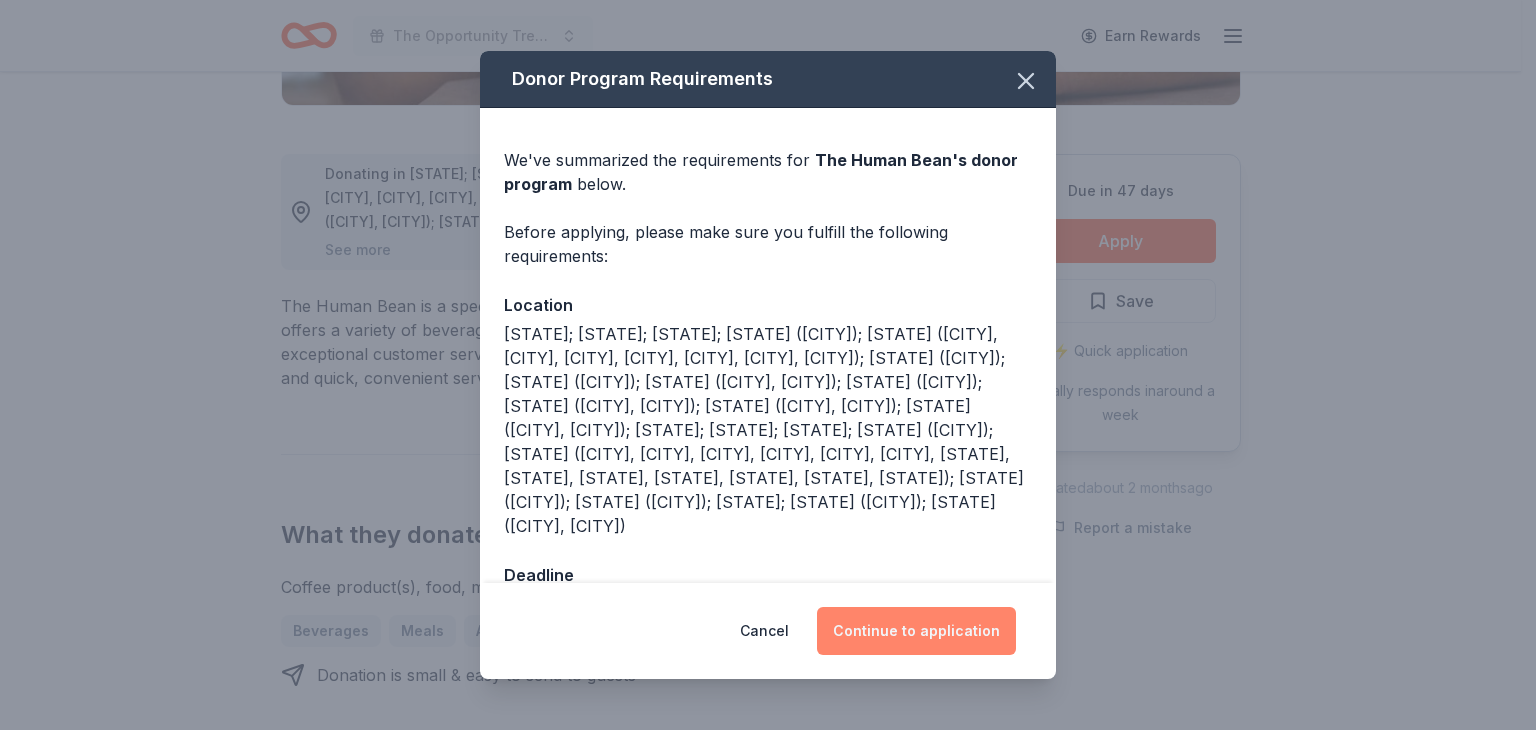 click on "Continue to application" at bounding box center [916, 631] 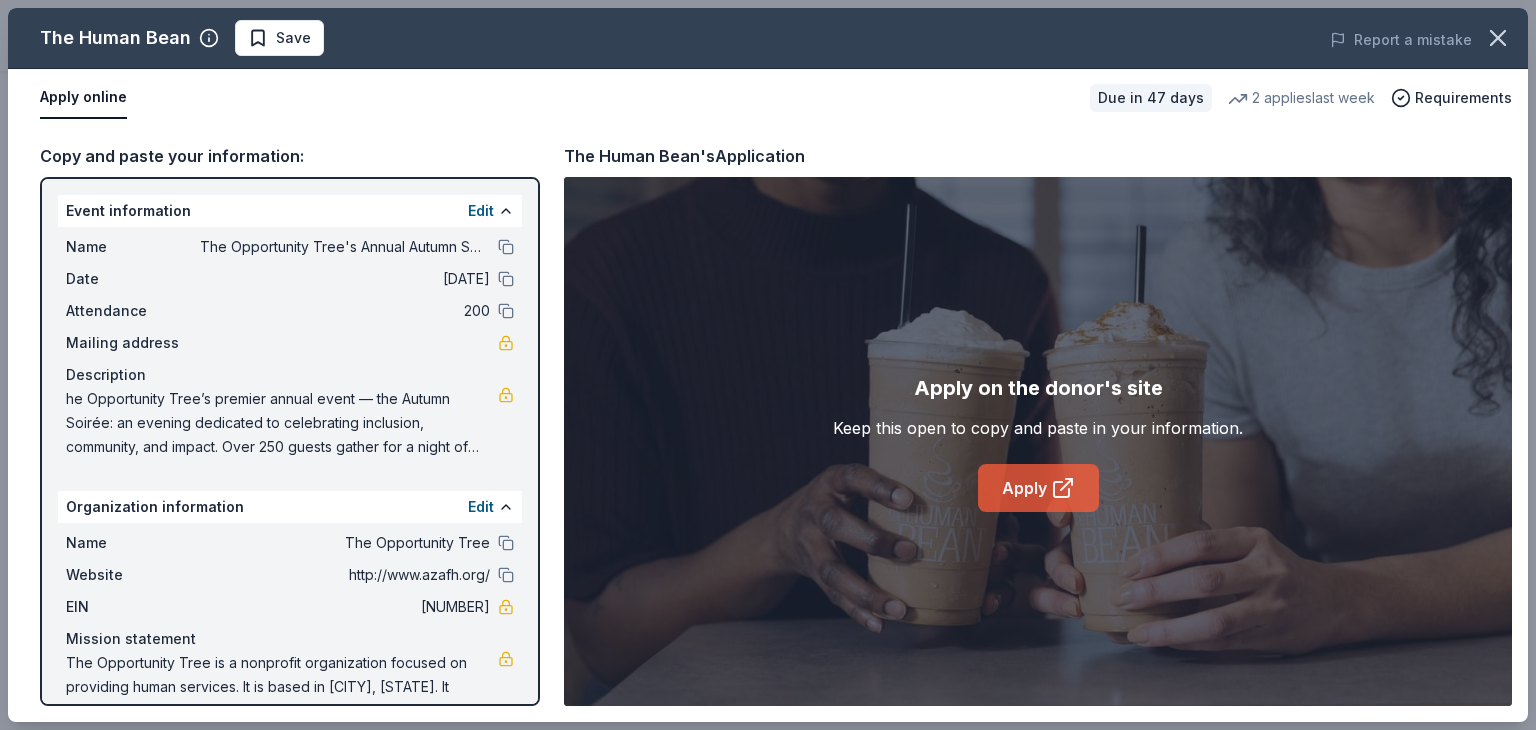 click on "Apply" at bounding box center (1038, 488) 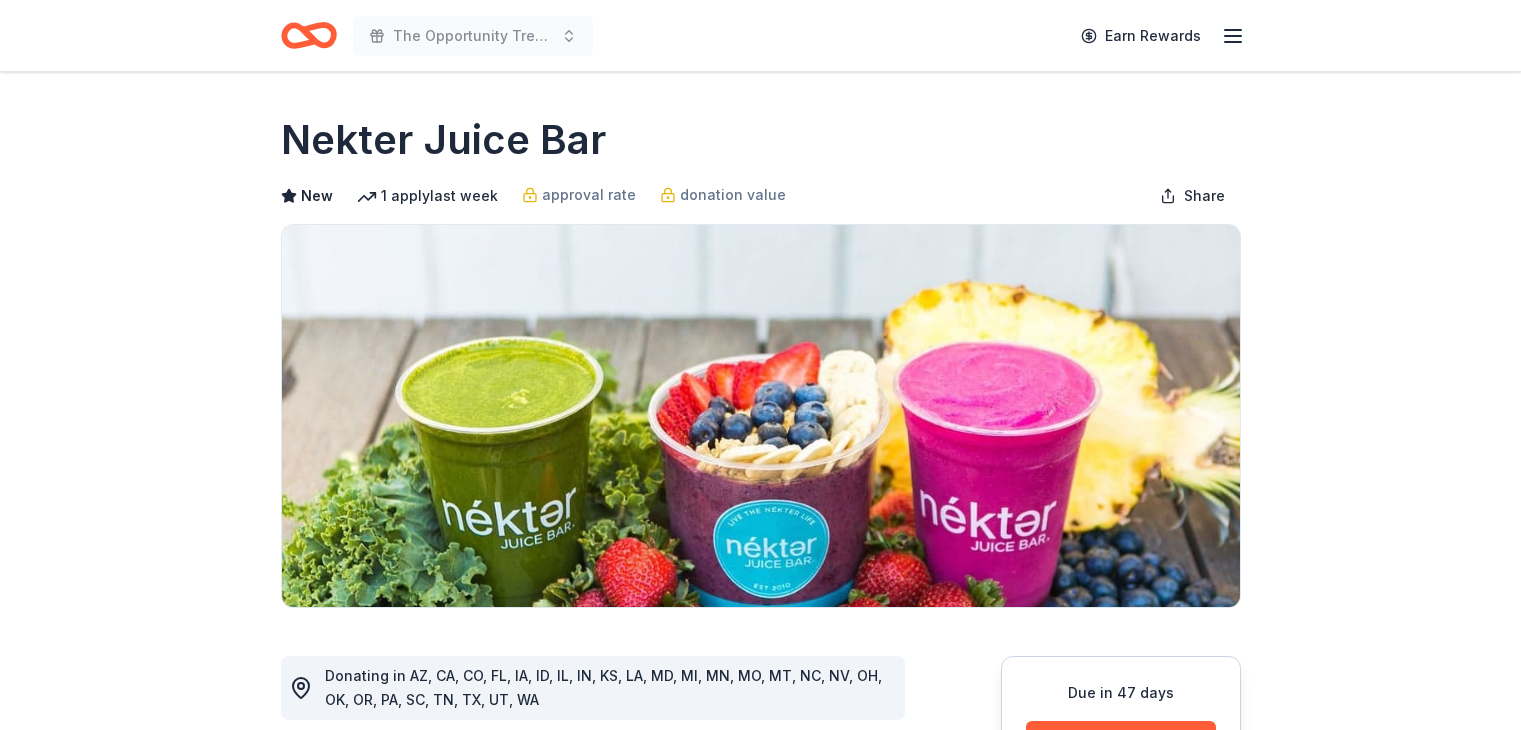 scroll, scrollTop: 0, scrollLeft: 0, axis: both 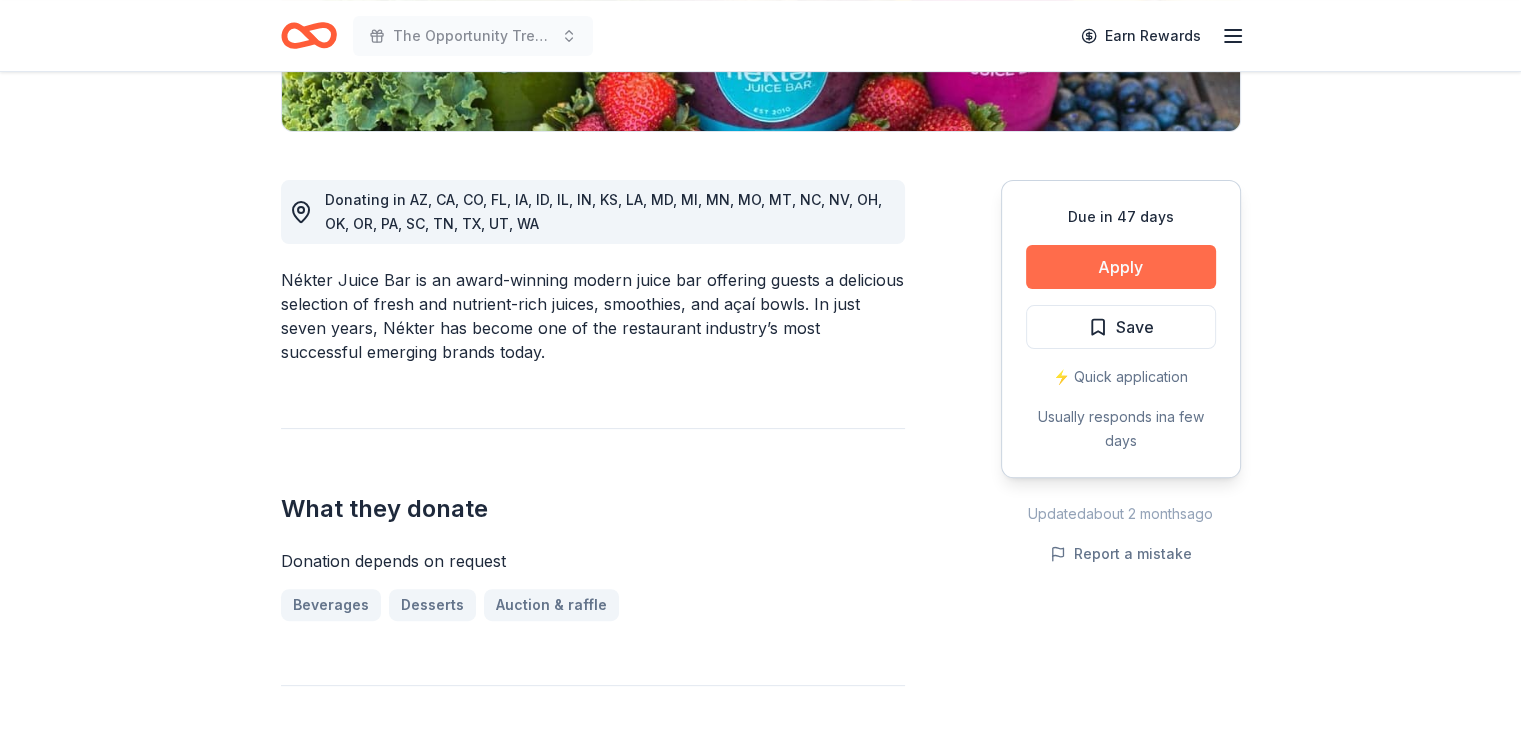 click on "Apply" at bounding box center (1121, 267) 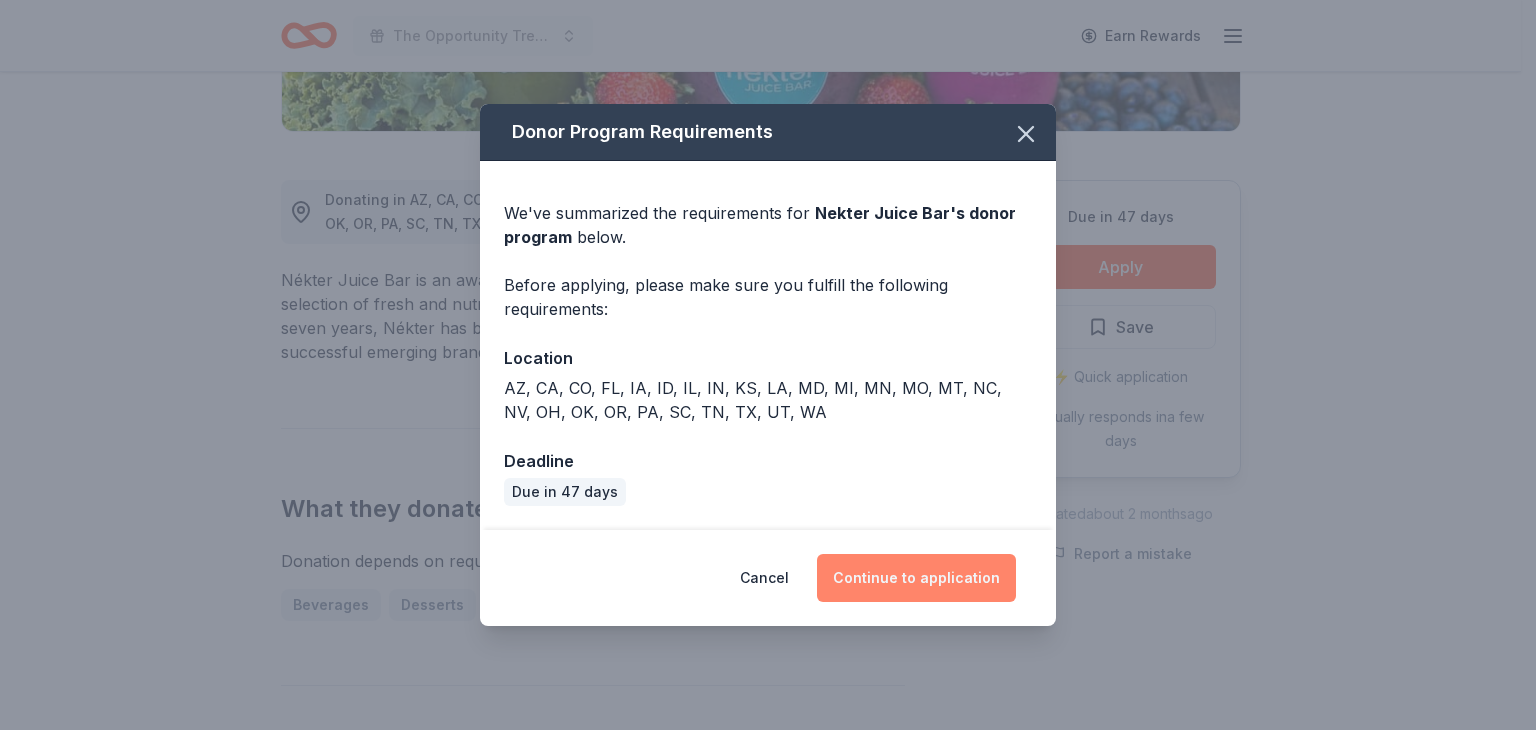 click on "Continue to application" at bounding box center [916, 578] 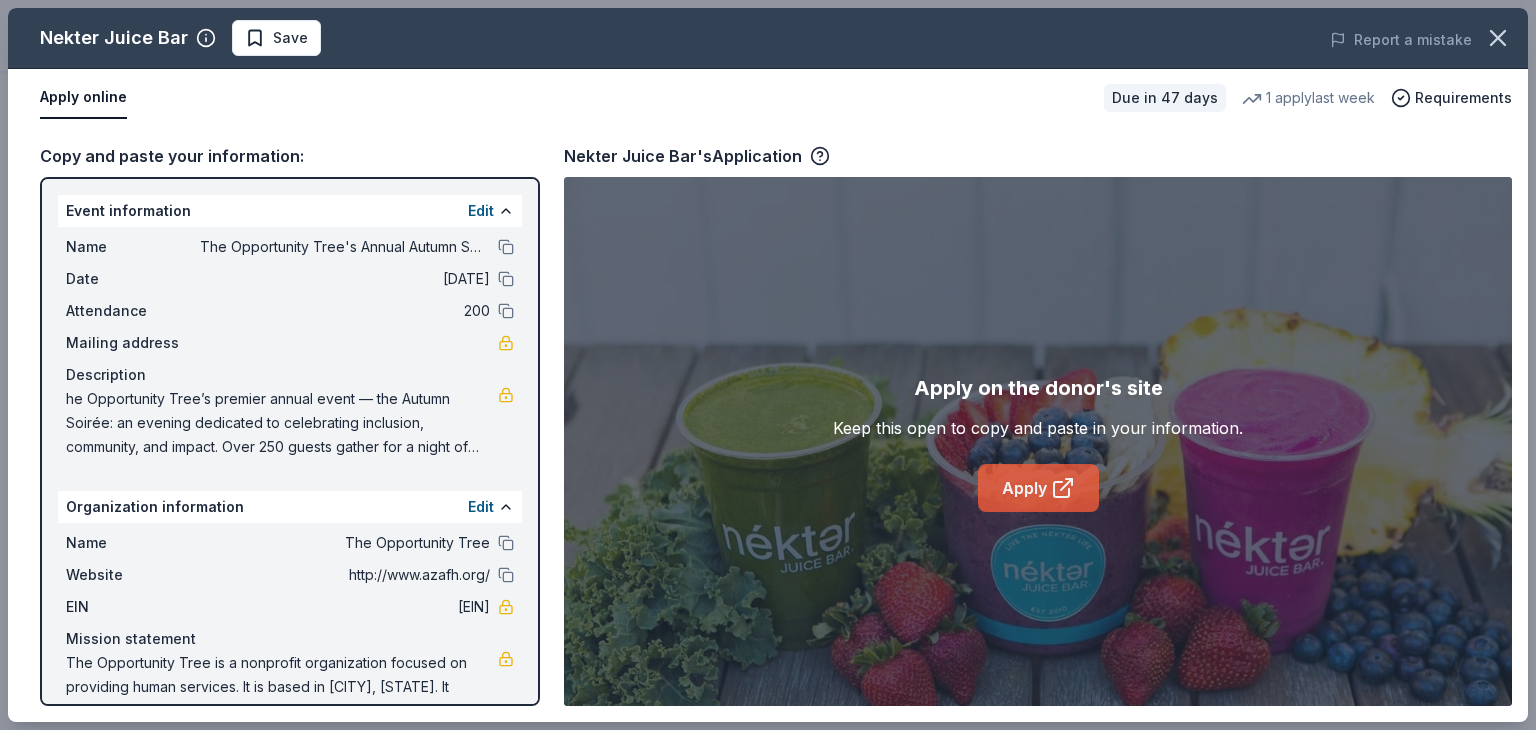 click on "Apply" at bounding box center [1038, 488] 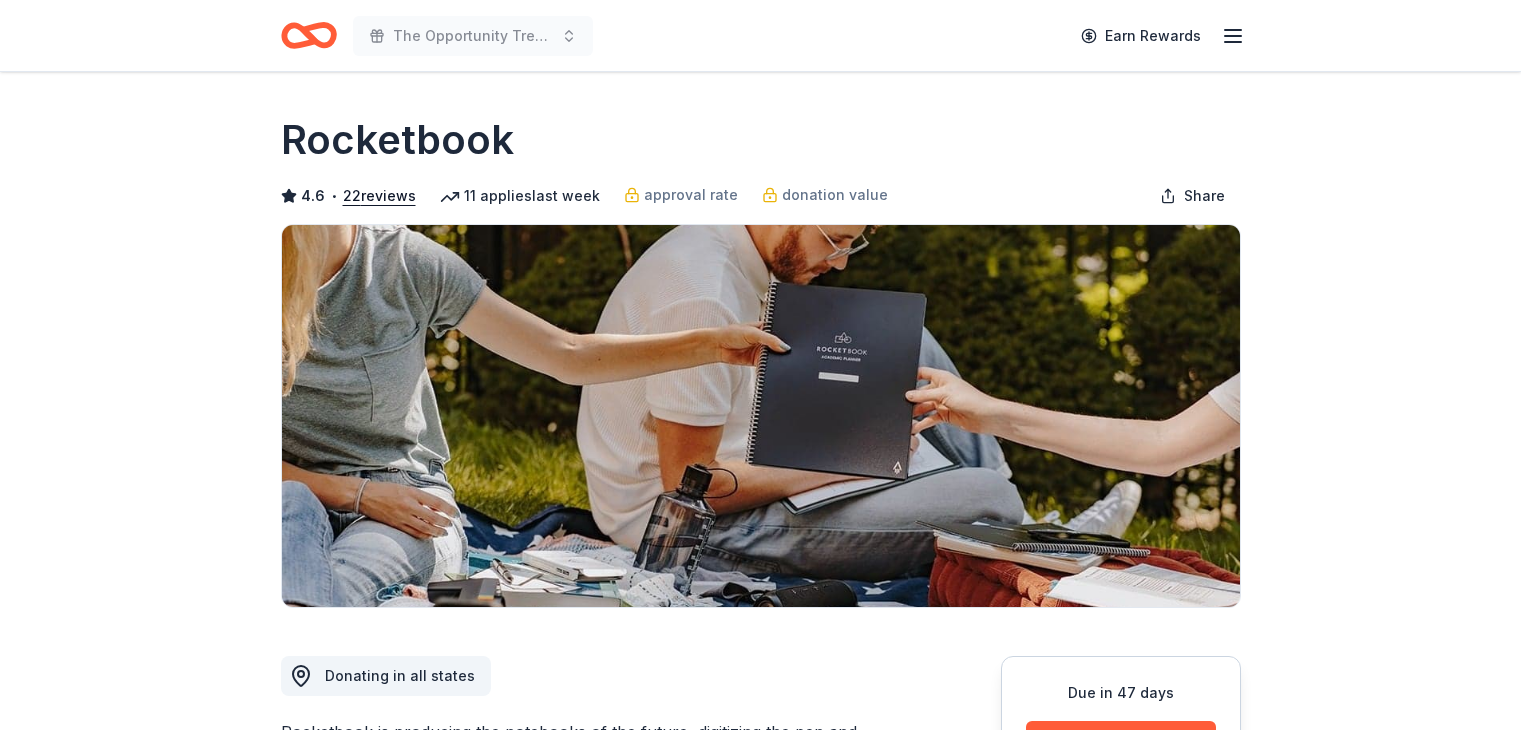 scroll, scrollTop: 0, scrollLeft: 0, axis: both 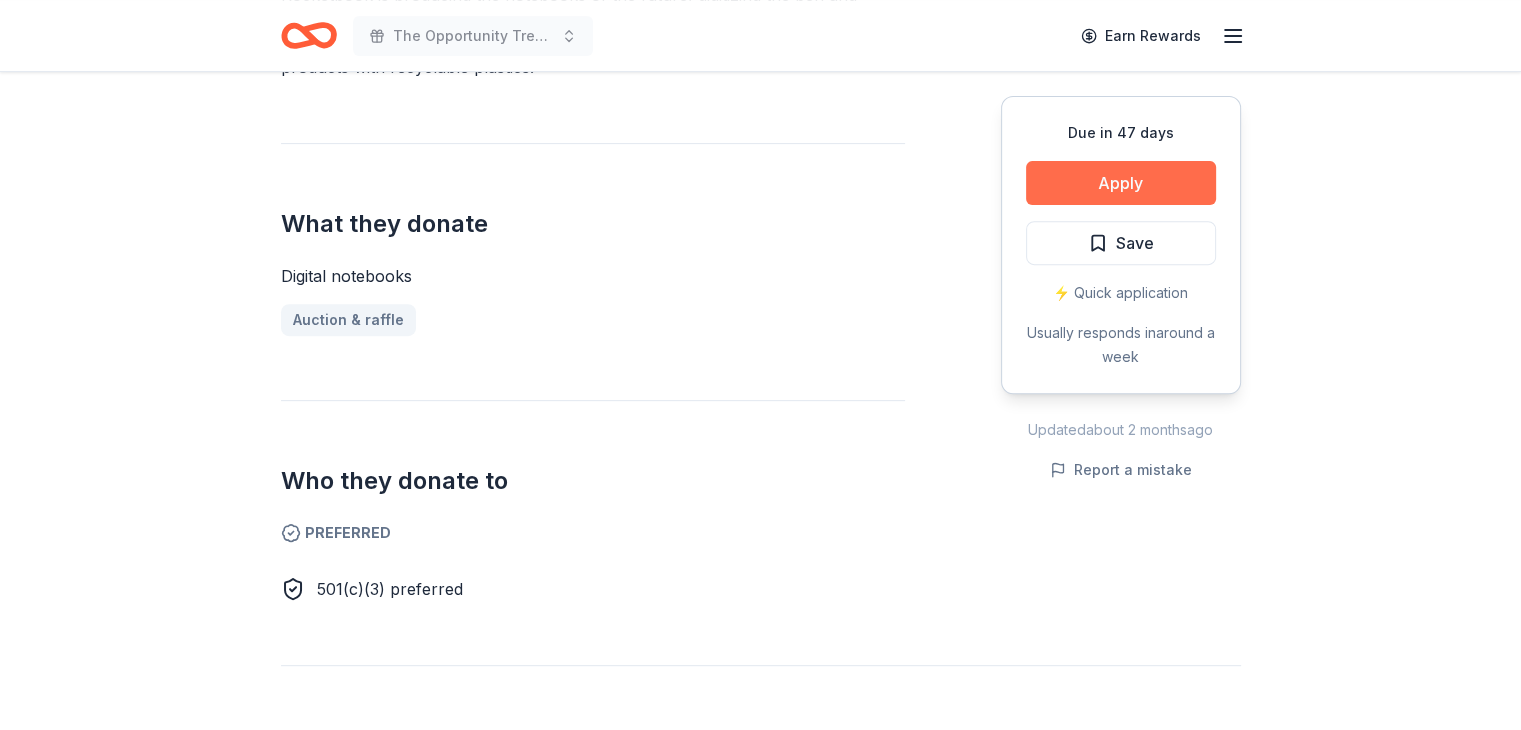 click on "Apply" at bounding box center (1121, 183) 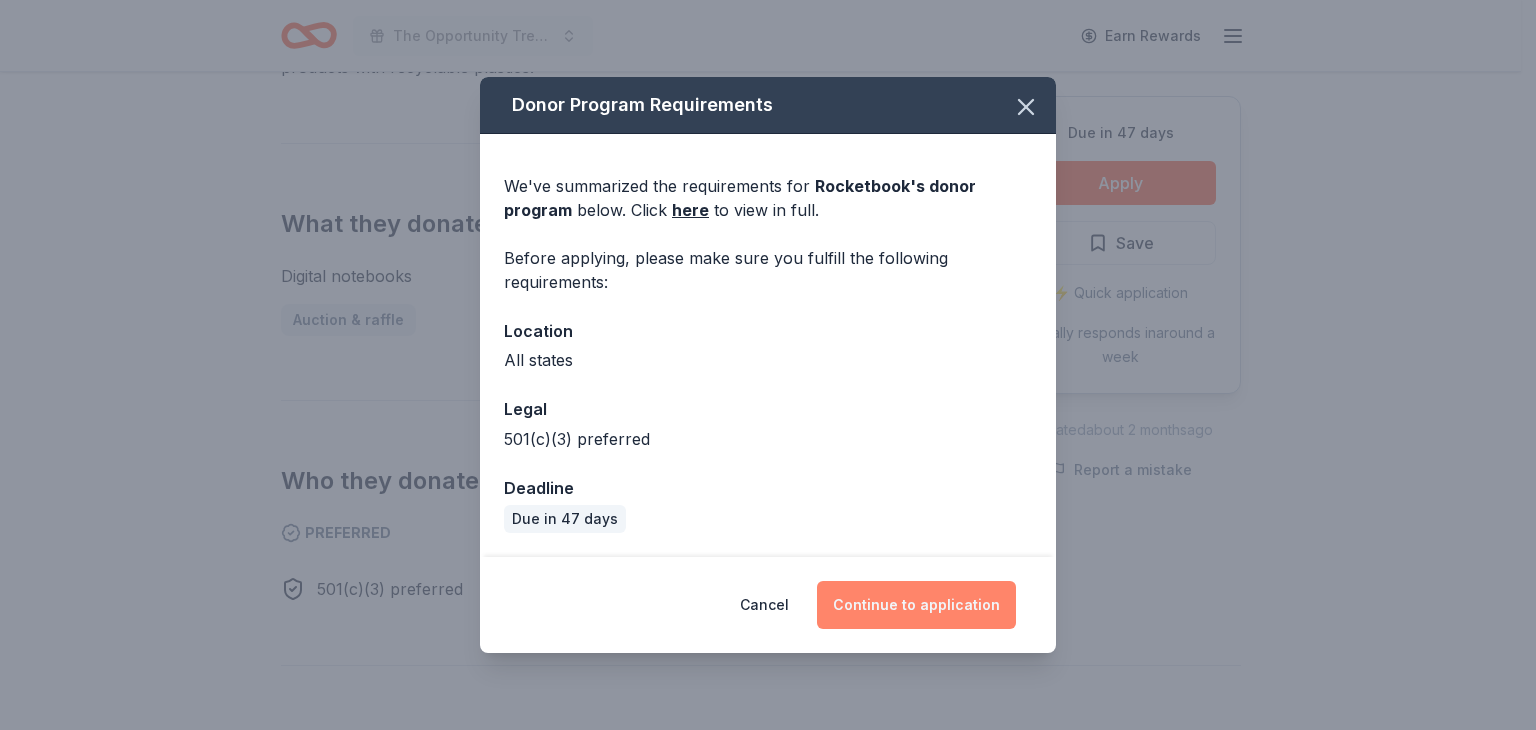 click on "Continue to application" at bounding box center (916, 605) 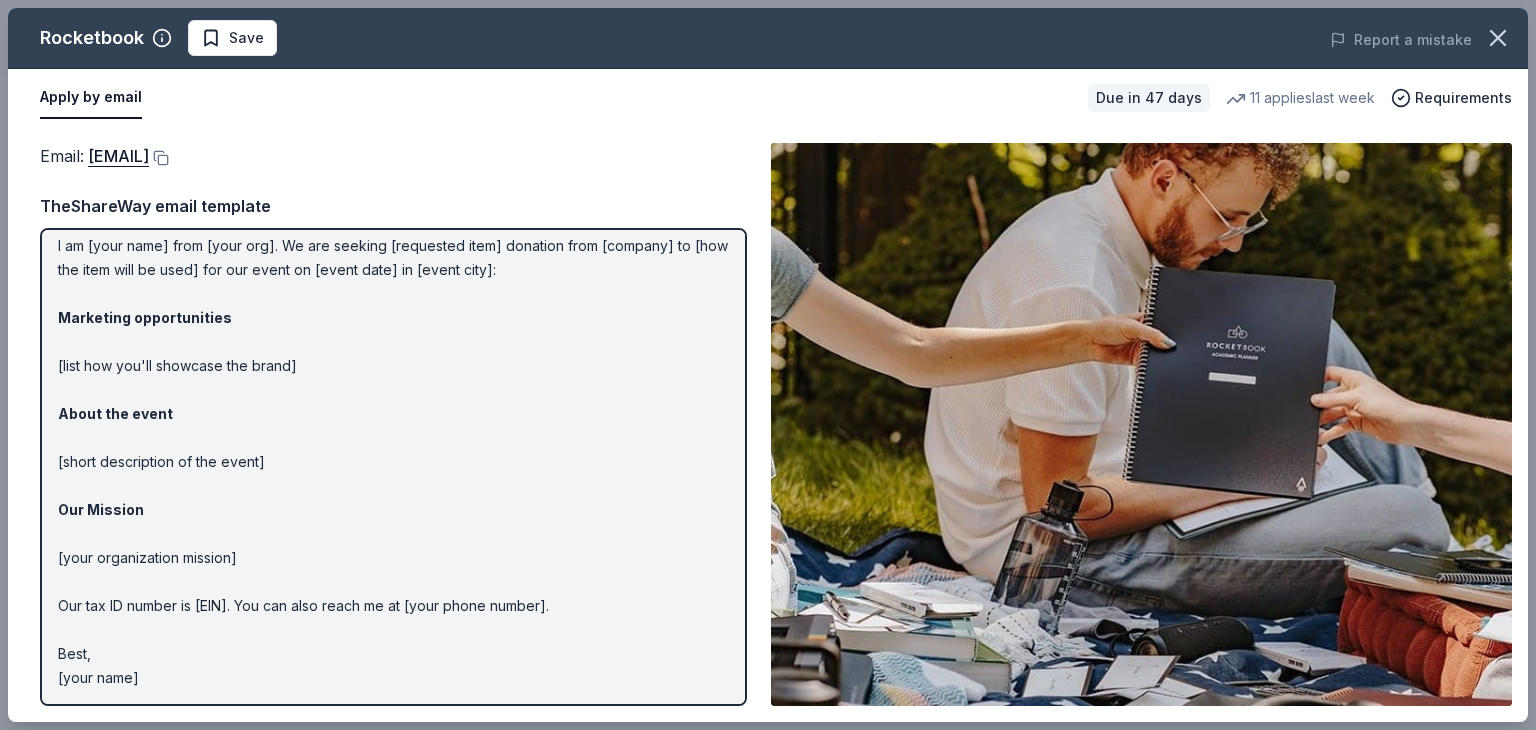 scroll, scrollTop: 0, scrollLeft: 0, axis: both 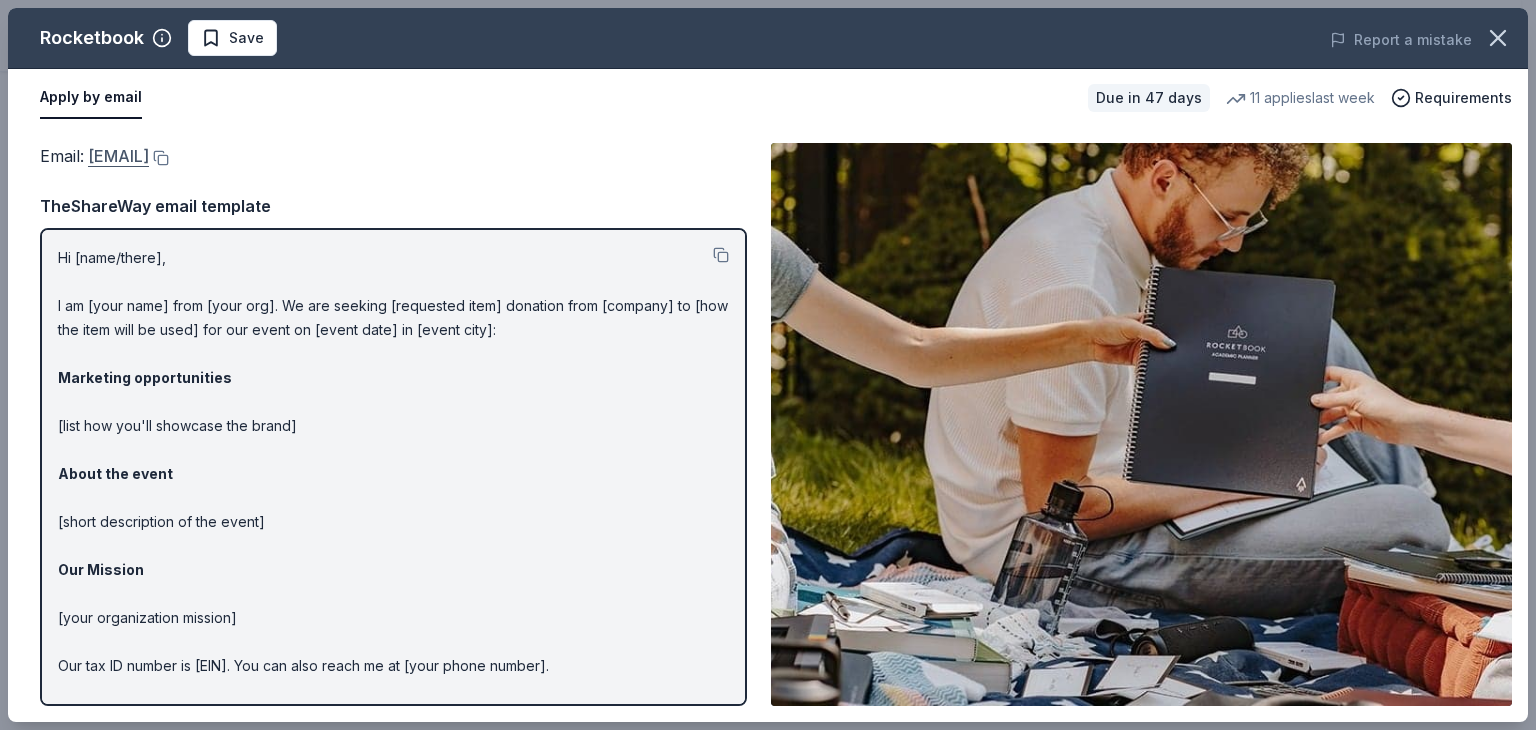 click on "communityinvolvement@getrocketbook.com" at bounding box center (118, 156) 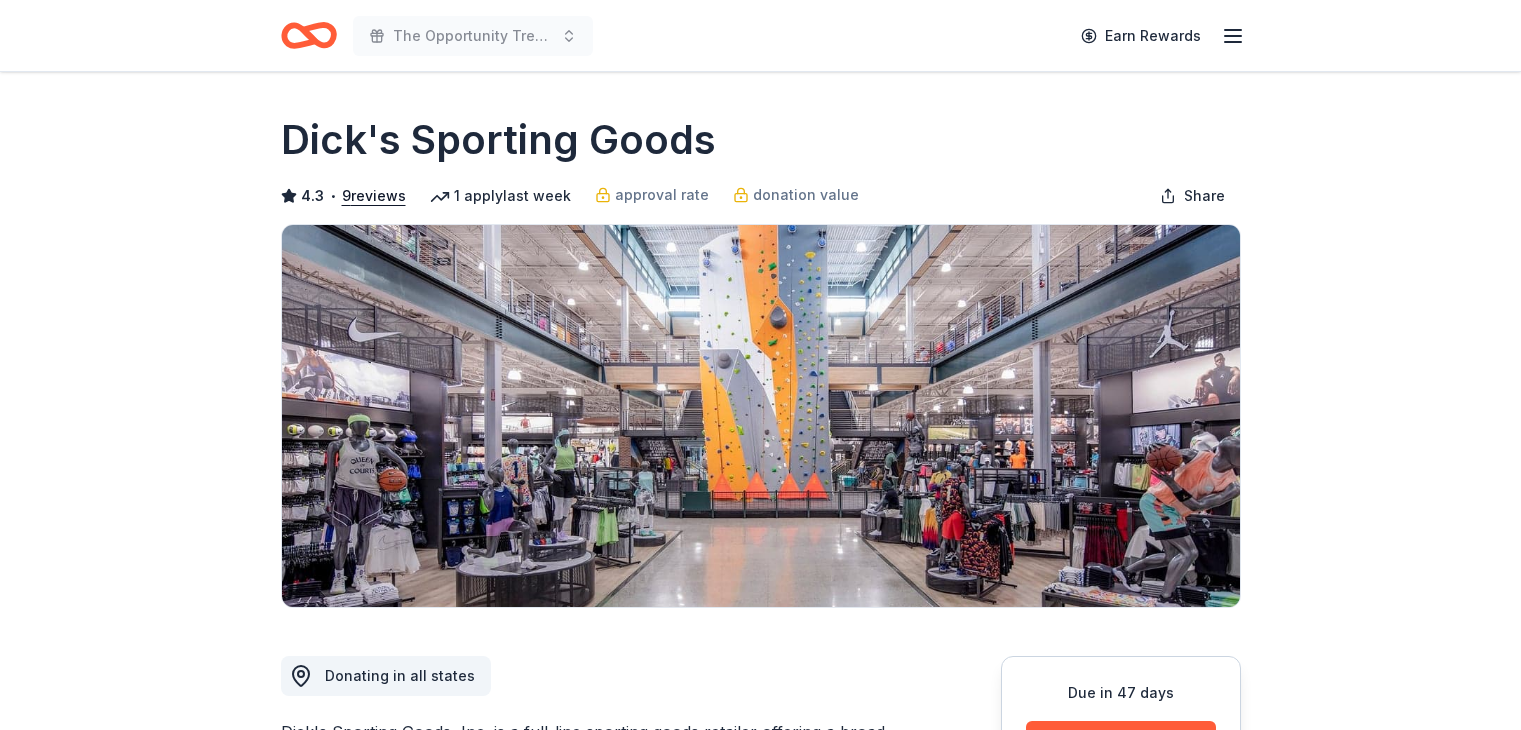 scroll, scrollTop: 0, scrollLeft: 0, axis: both 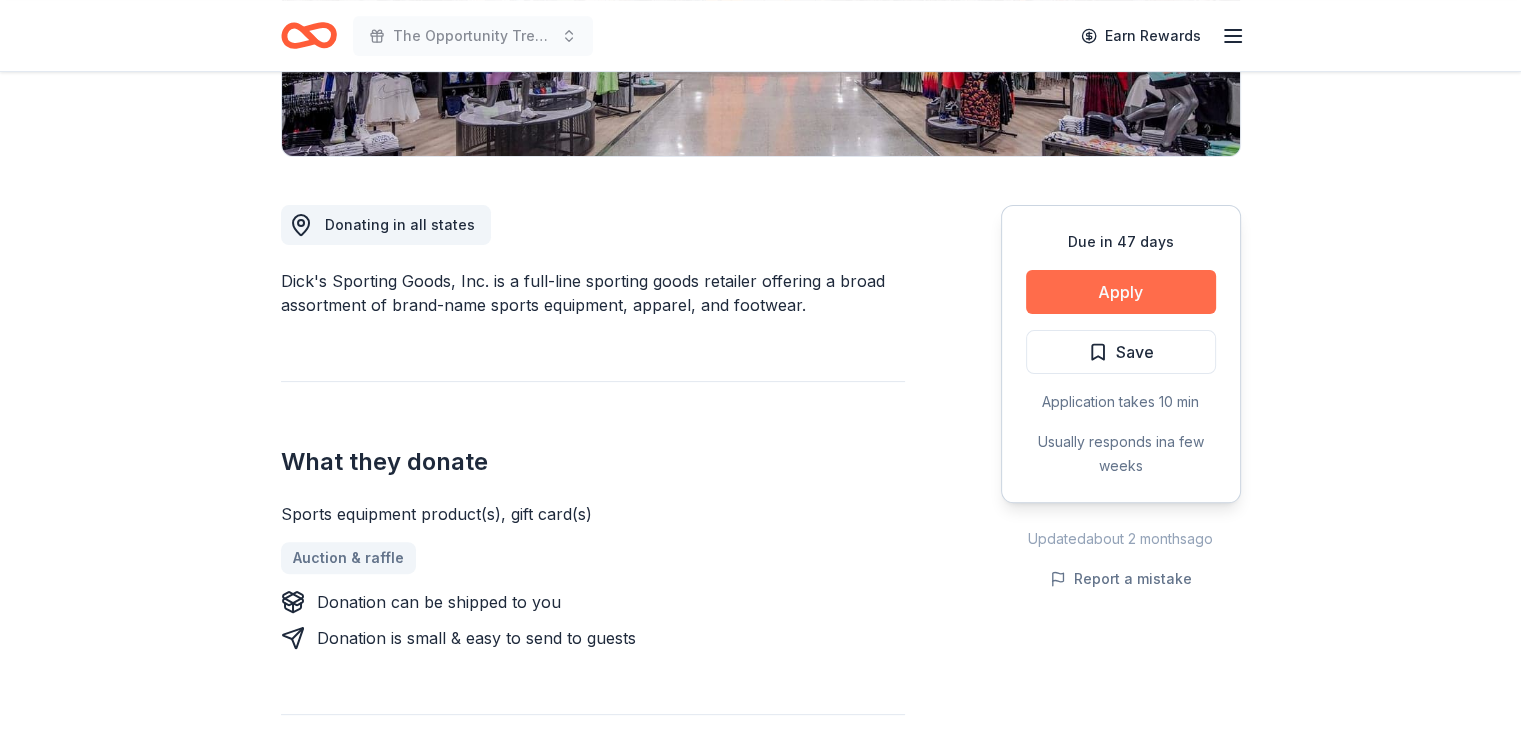 click on "Apply" at bounding box center [1121, 292] 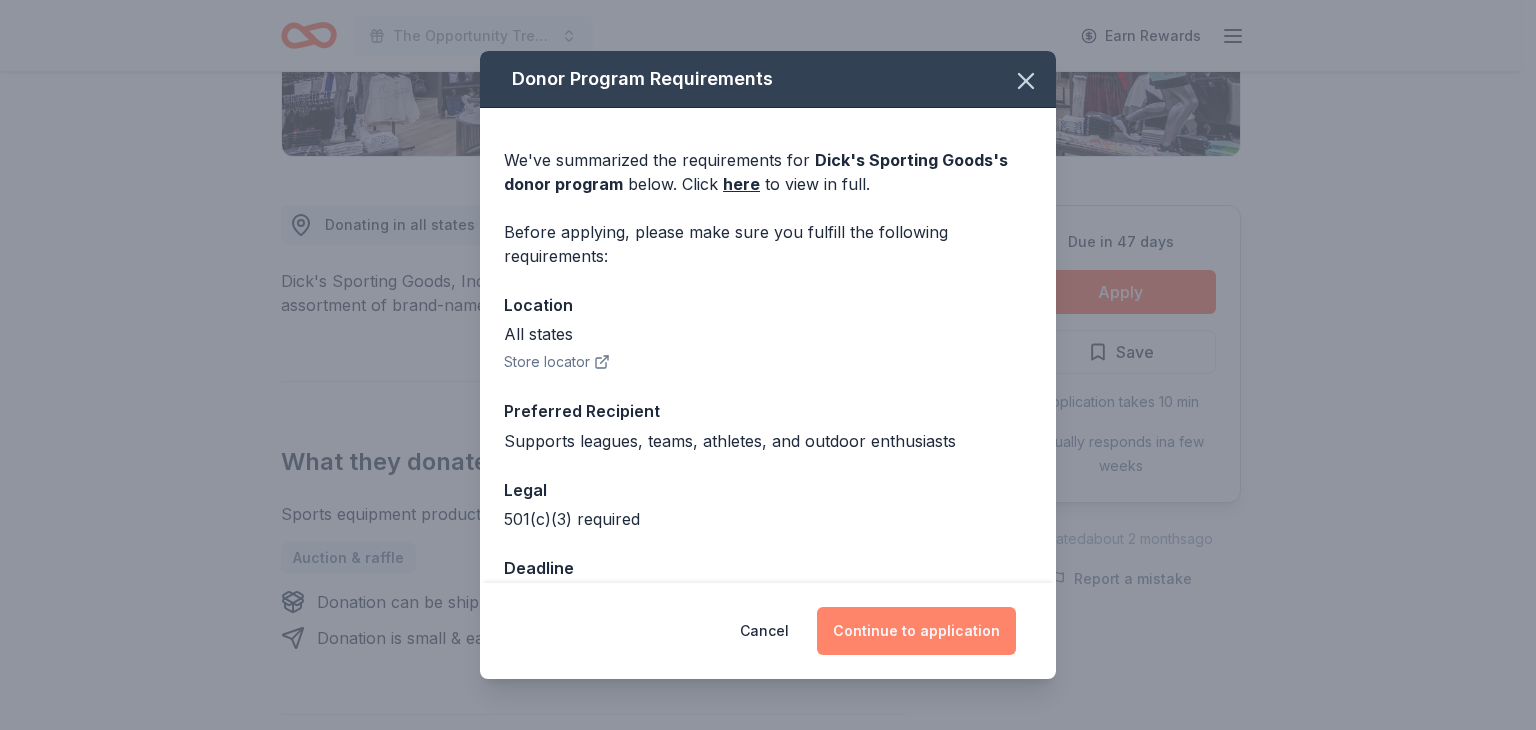 click on "Continue to application" at bounding box center (916, 631) 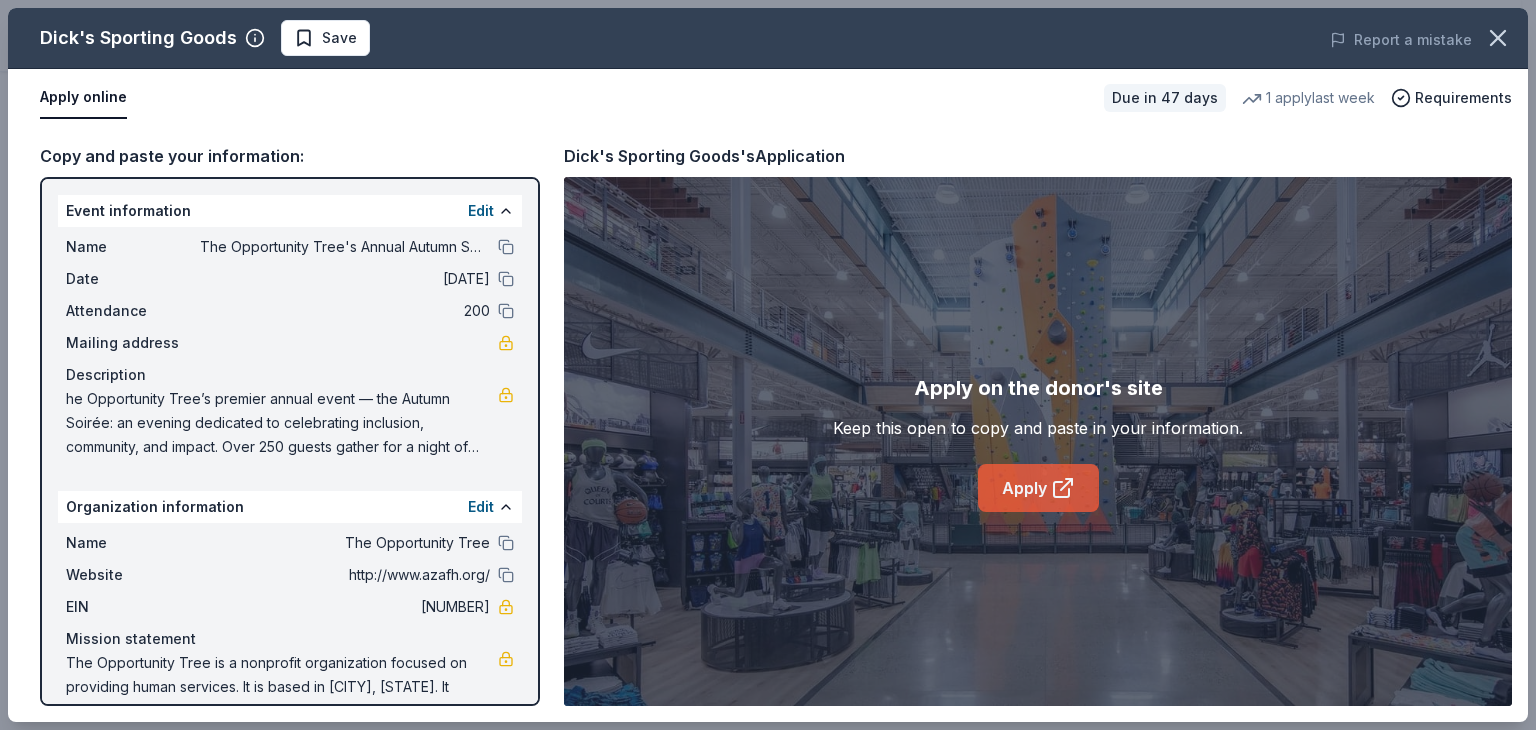 click 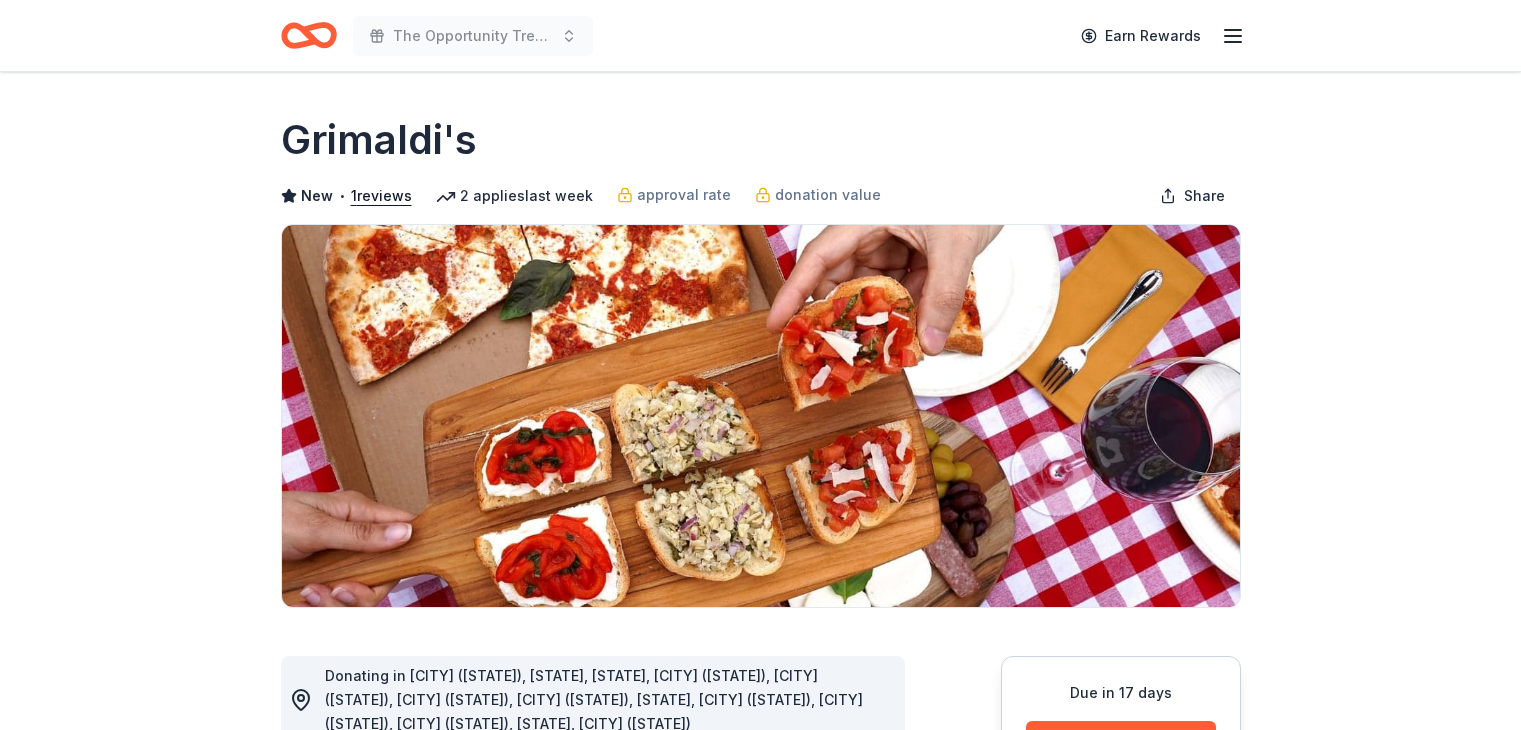 scroll, scrollTop: 0, scrollLeft: 0, axis: both 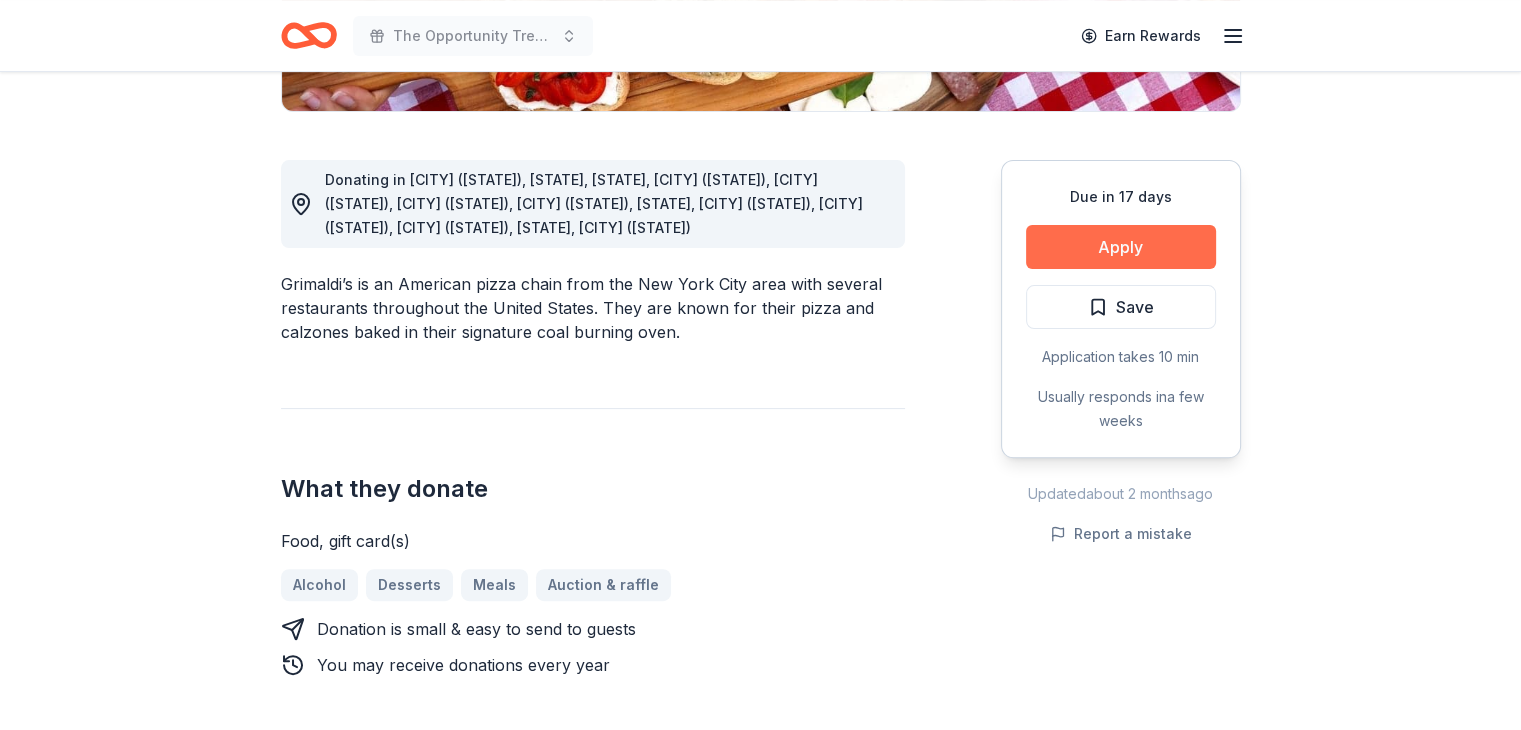 click on "Apply" at bounding box center (1121, 247) 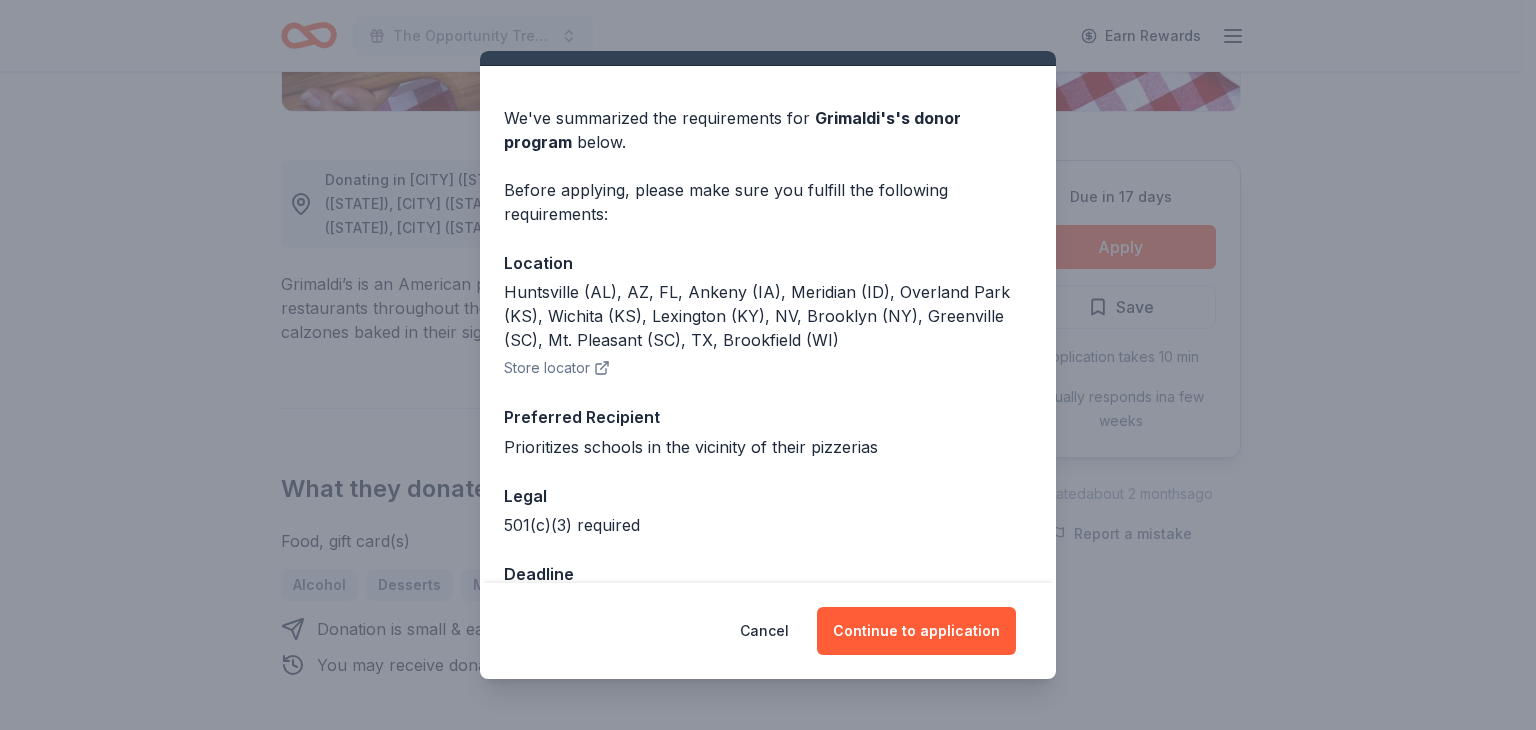 scroll, scrollTop: 102, scrollLeft: 0, axis: vertical 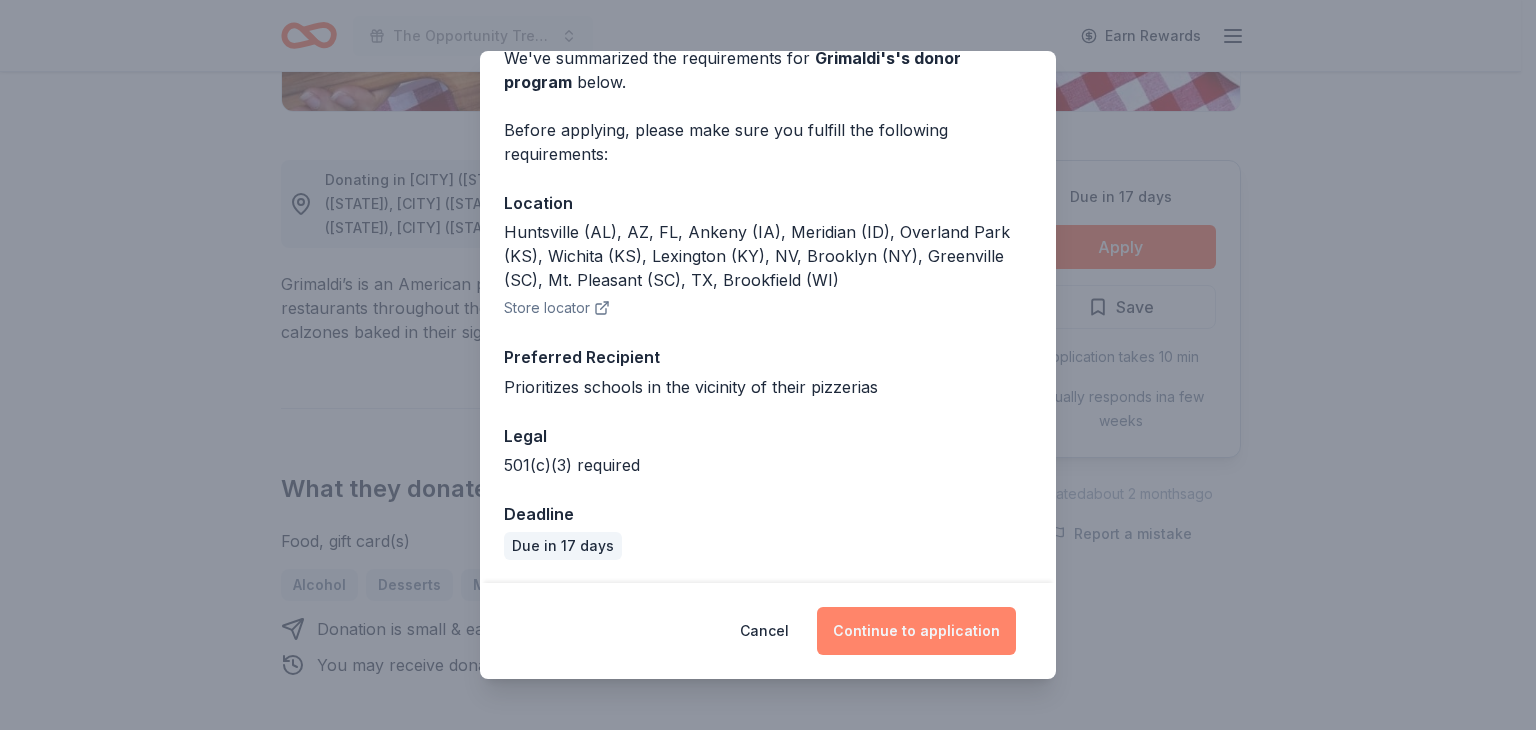 click on "Continue to application" at bounding box center [916, 631] 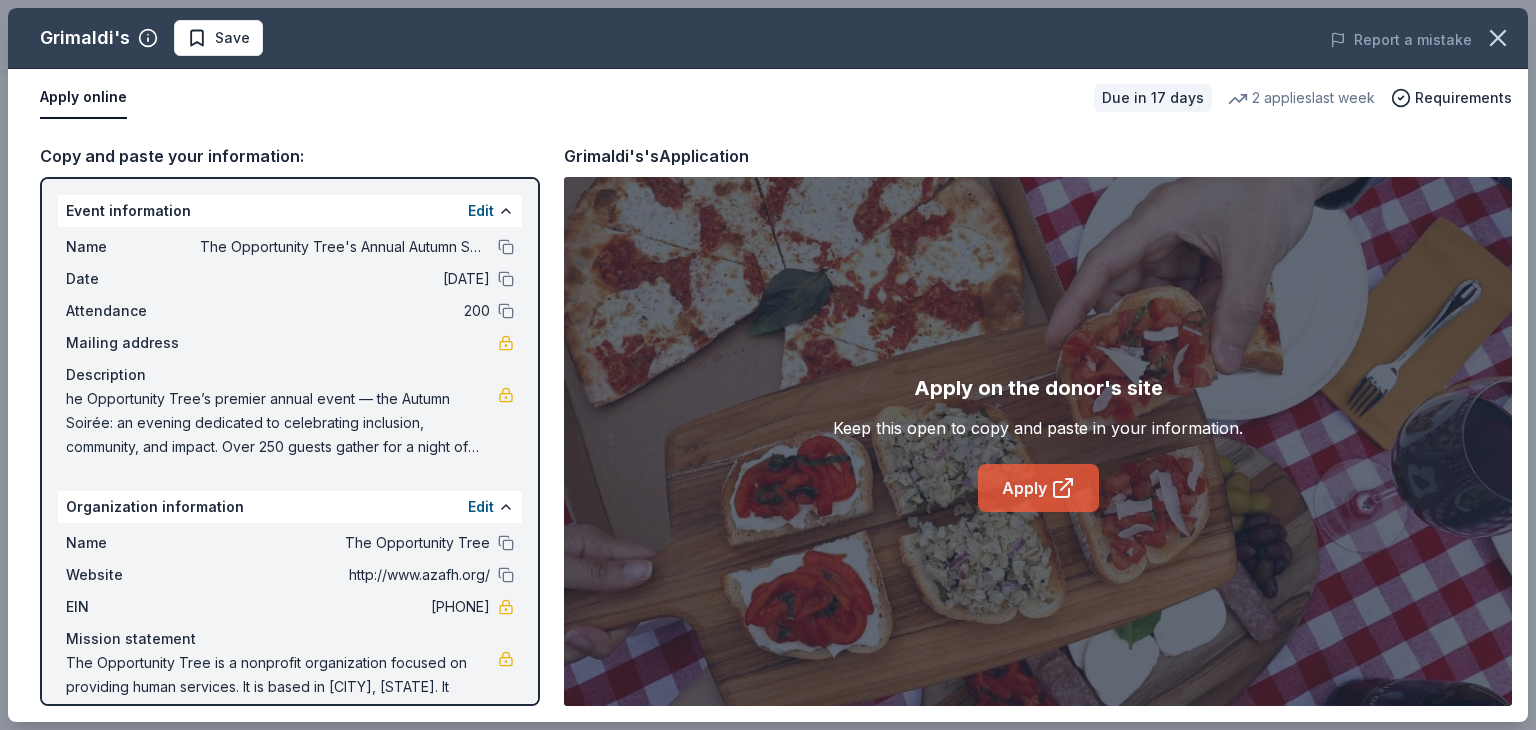 click on "Apply" at bounding box center (1038, 488) 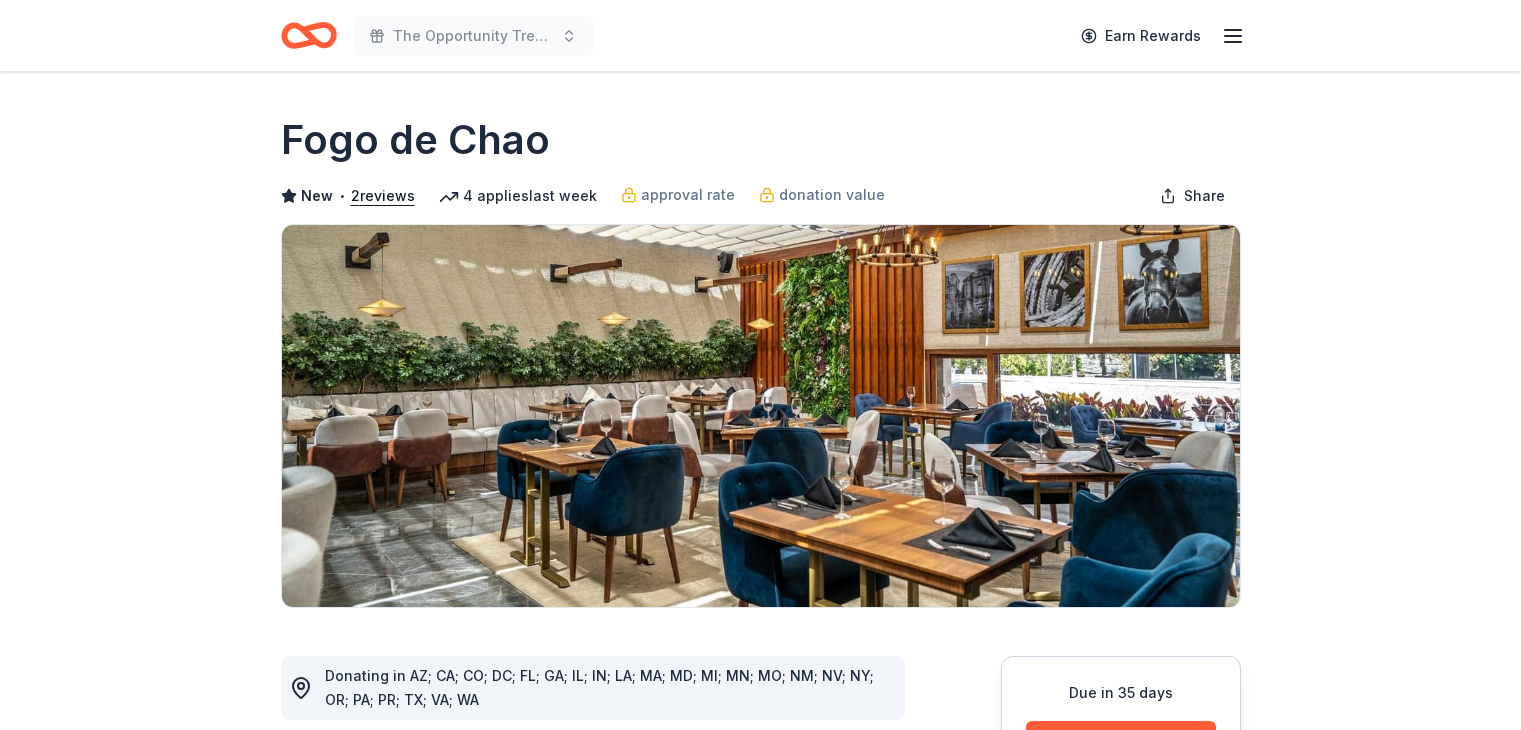 scroll, scrollTop: 0, scrollLeft: 0, axis: both 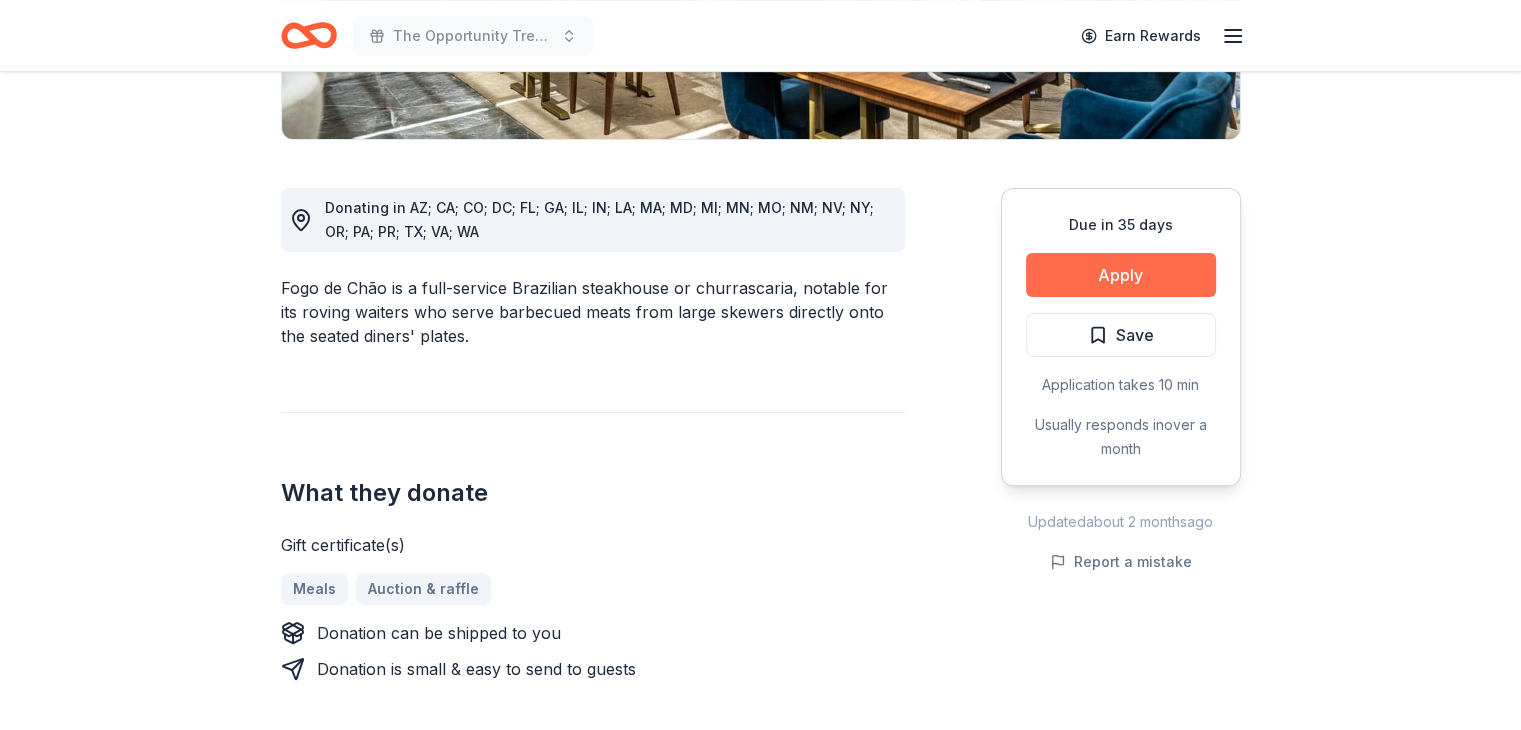 click on "Apply" at bounding box center (1121, 275) 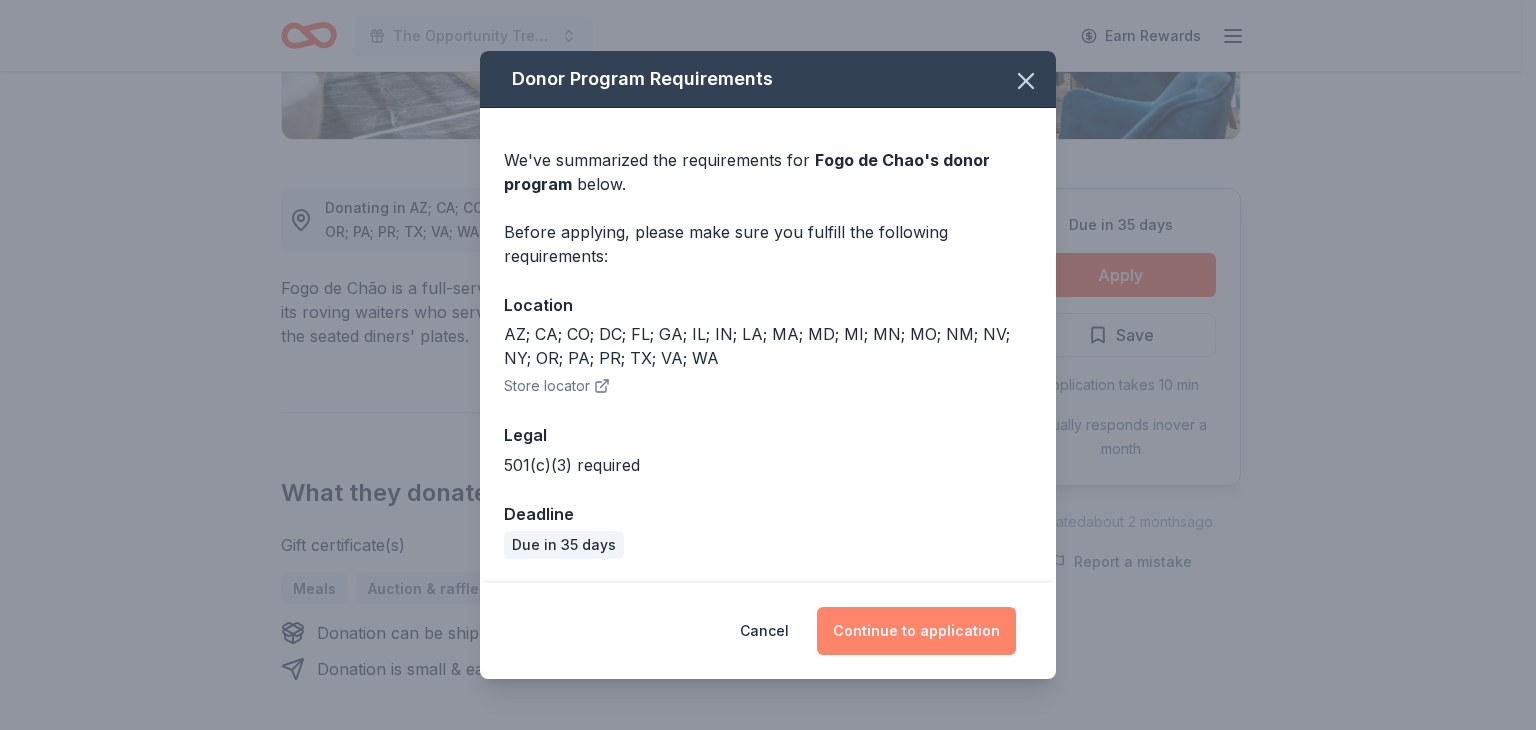 click on "Continue to application" at bounding box center (916, 631) 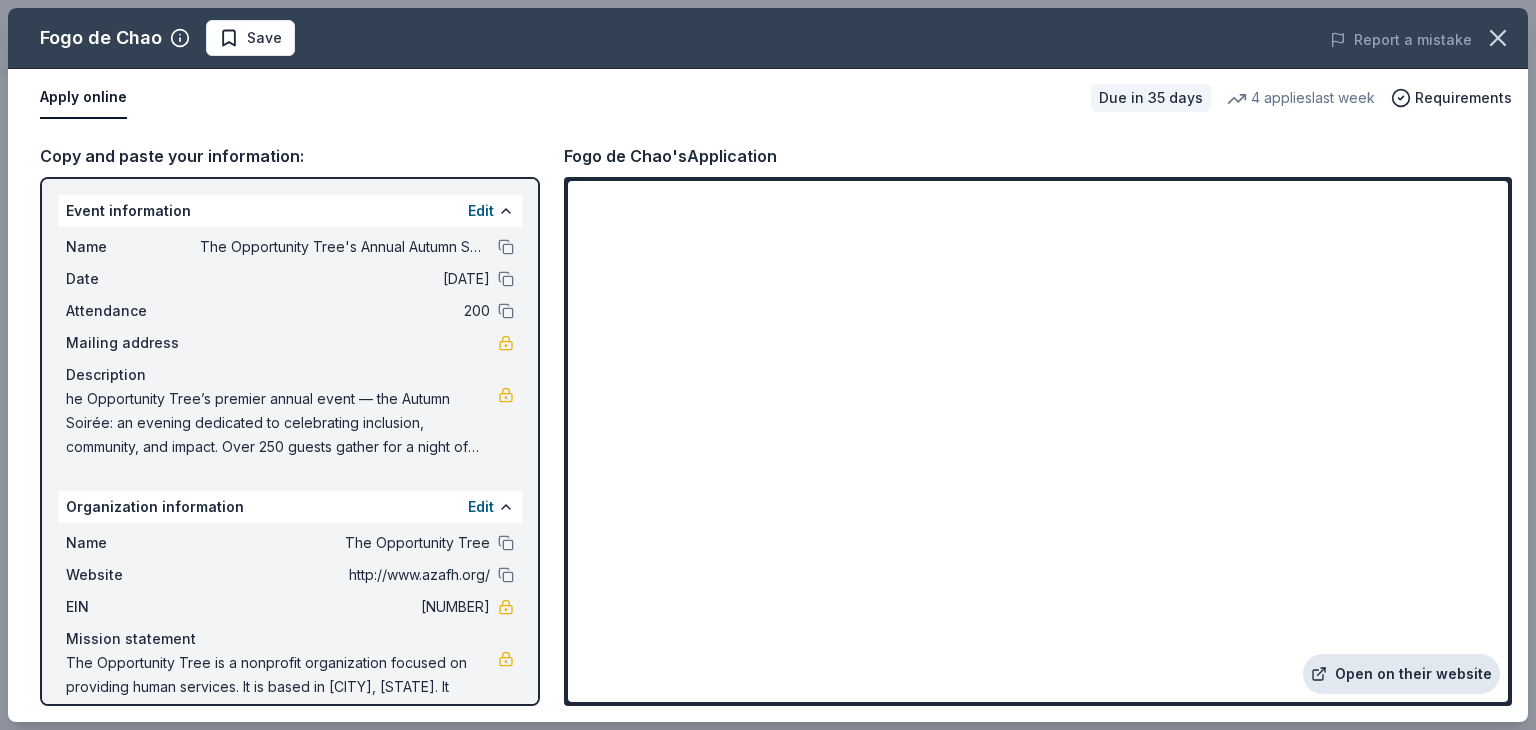 click on "Open on their website" at bounding box center [1401, 674] 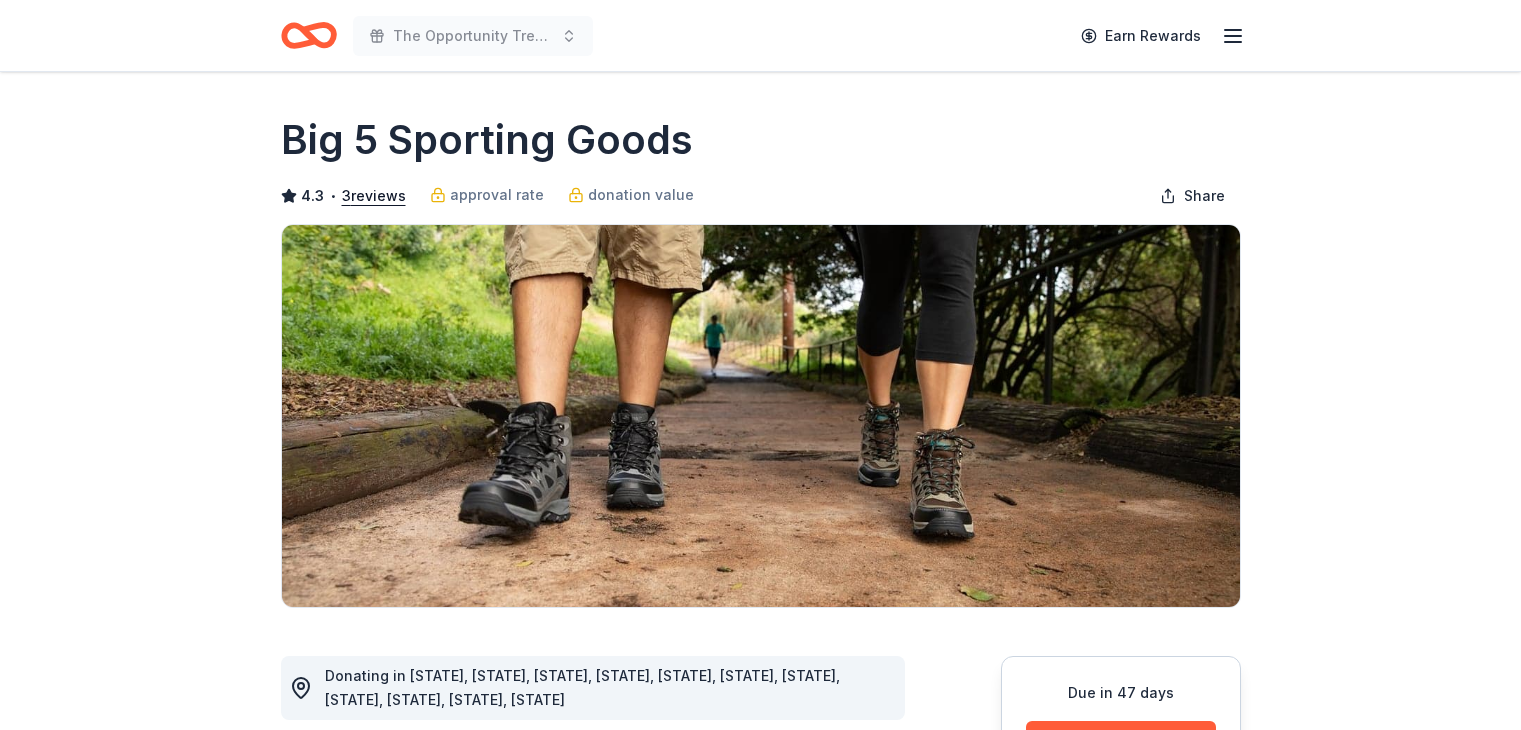 scroll, scrollTop: 0, scrollLeft: 0, axis: both 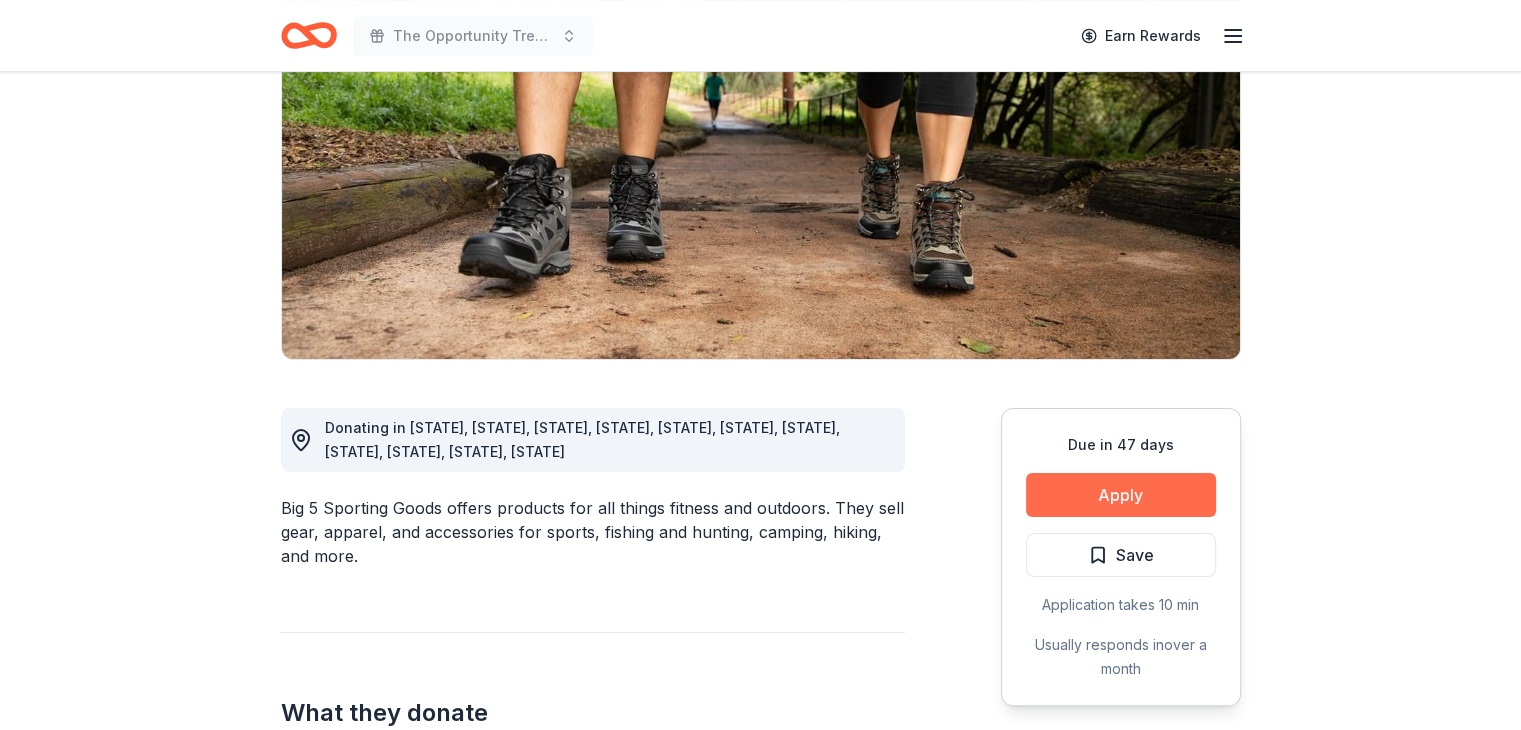 click on "Apply" at bounding box center [1121, 495] 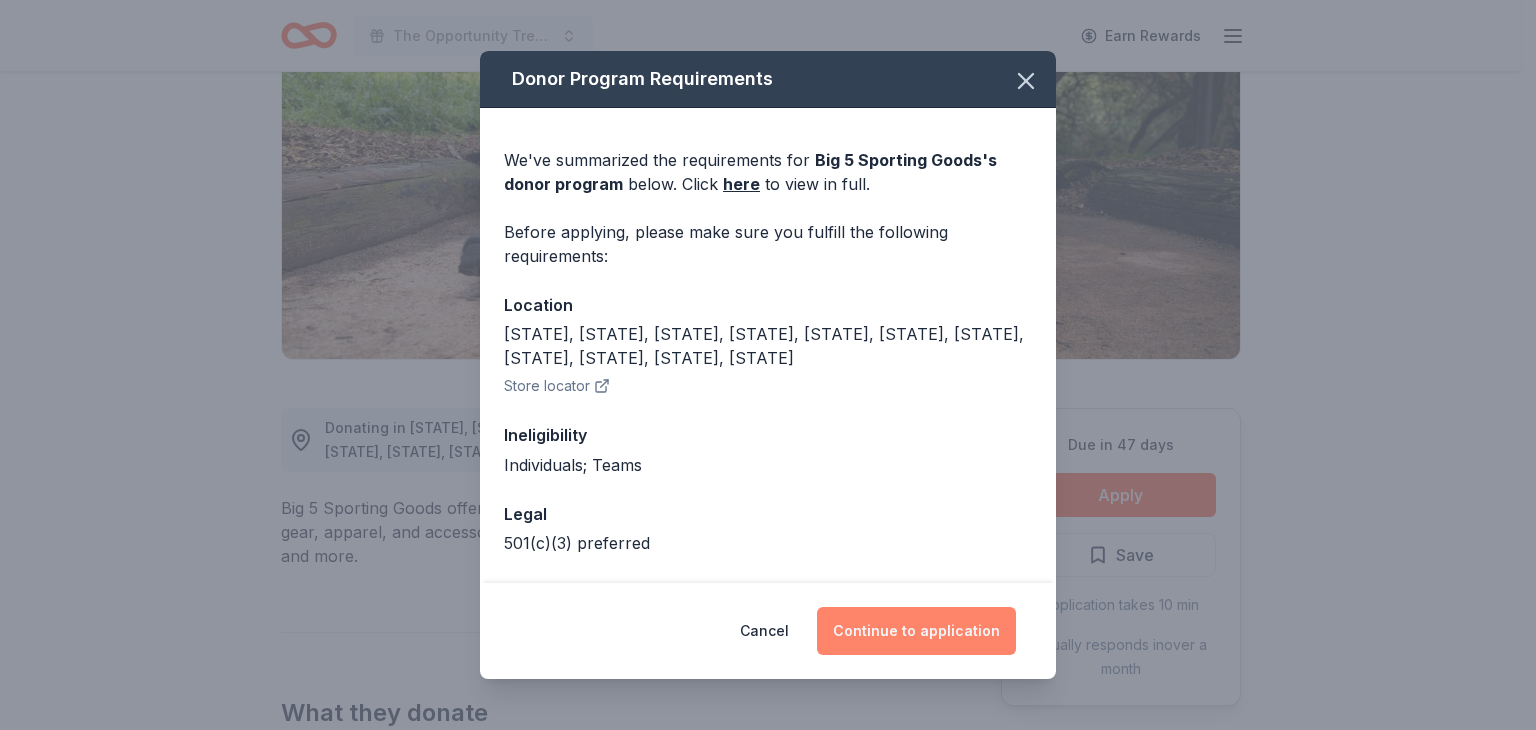click on "Continue to application" at bounding box center [916, 631] 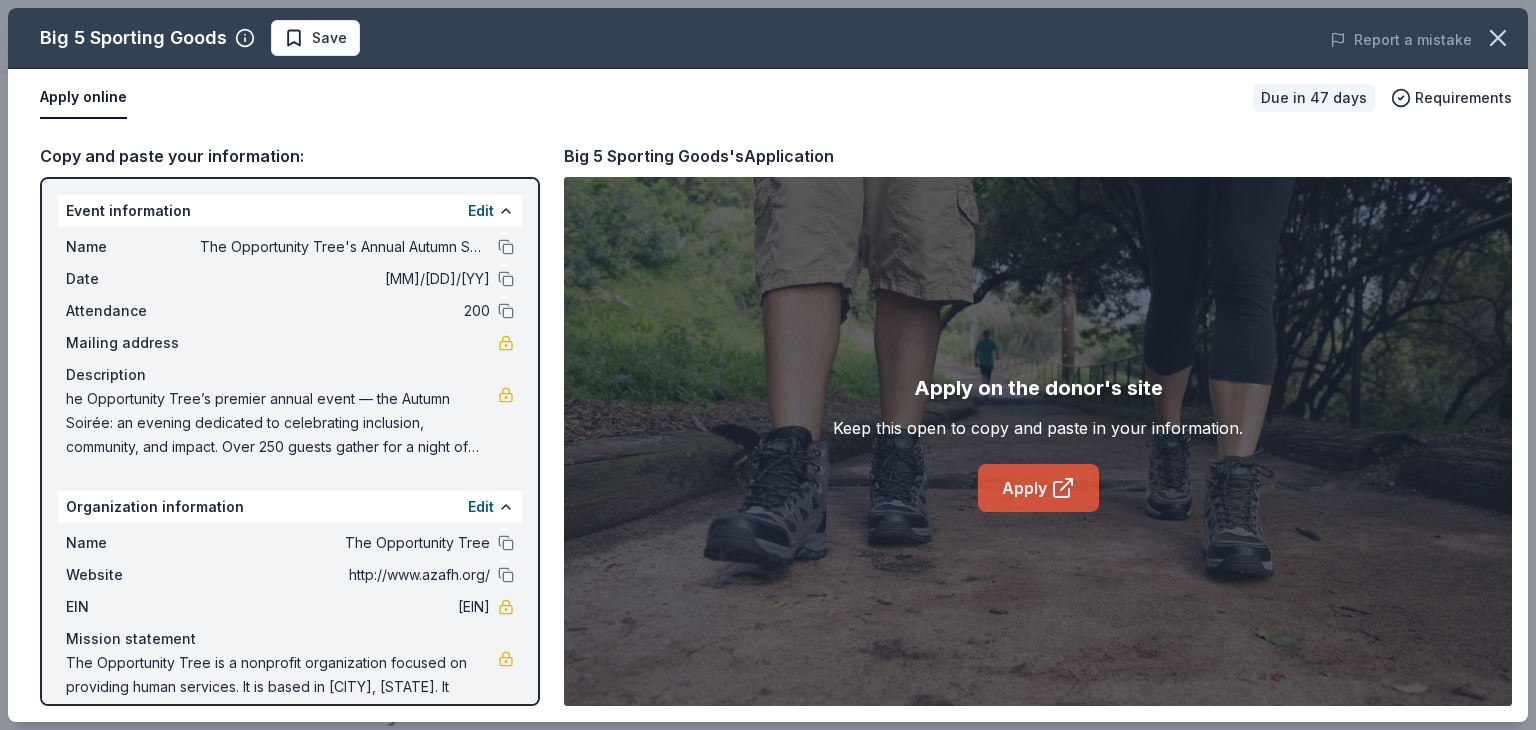 click on "Apply" at bounding box center [1038, 488] 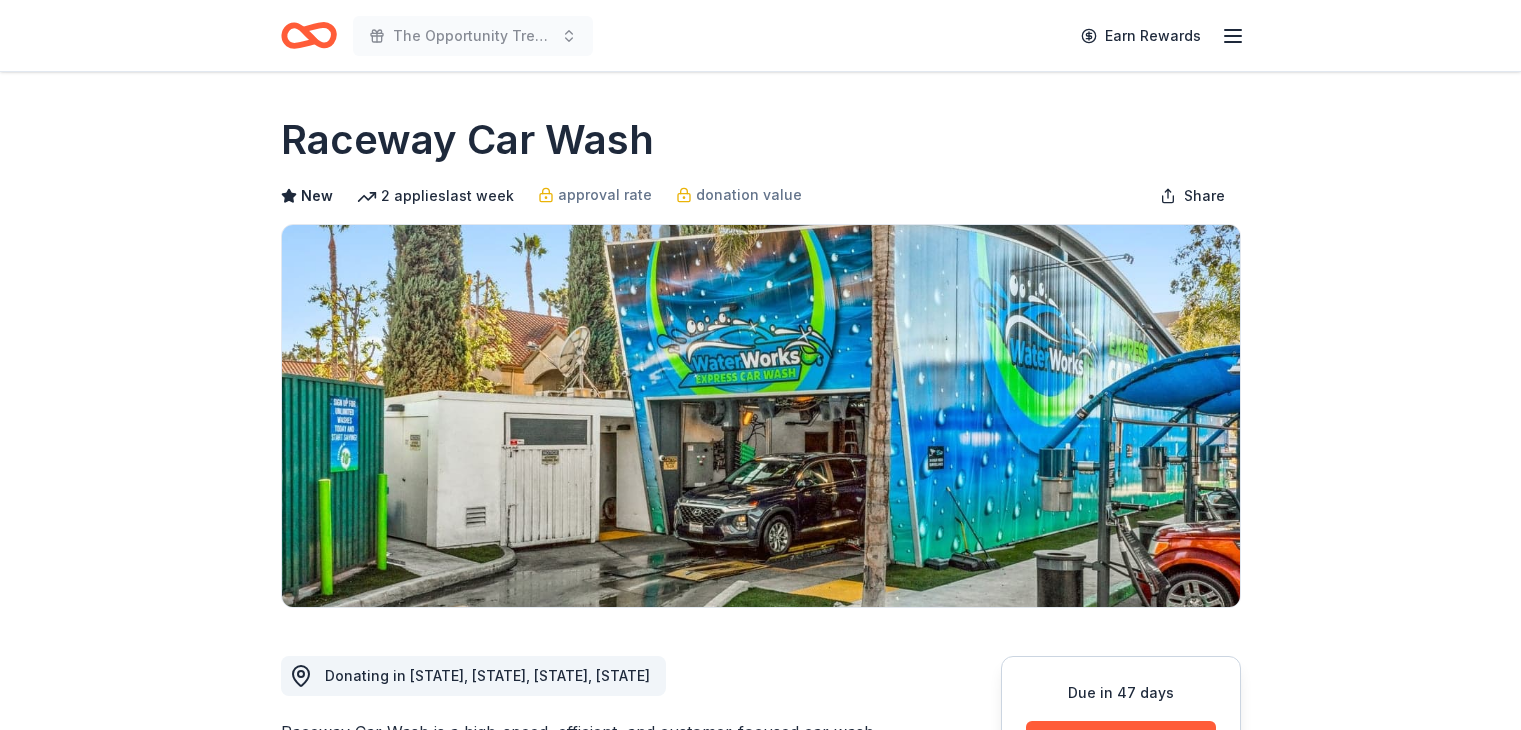 scroll, scrollTop: 0, scrollLeft: 0, axis: both 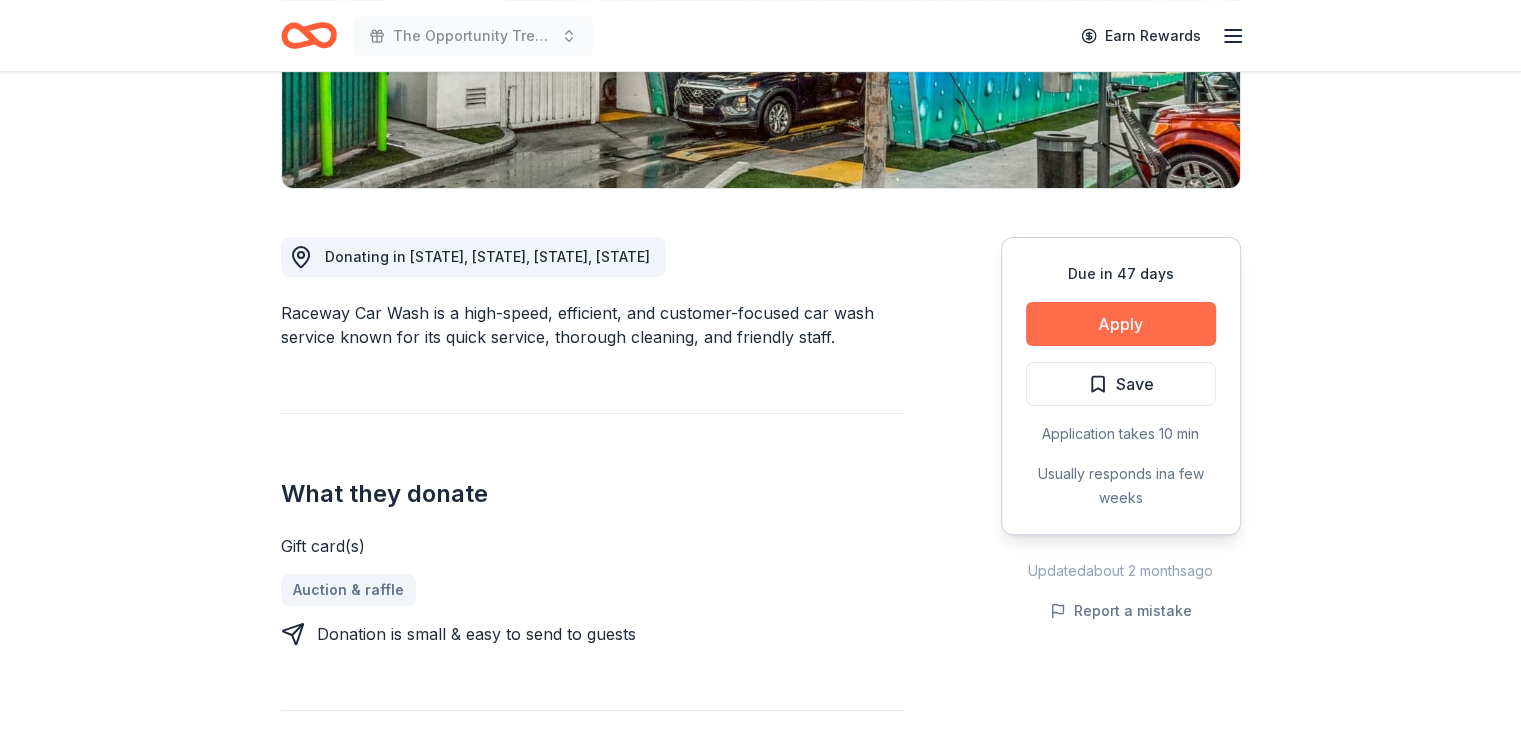 click on "Apply" at bounding box center [1121, 324] 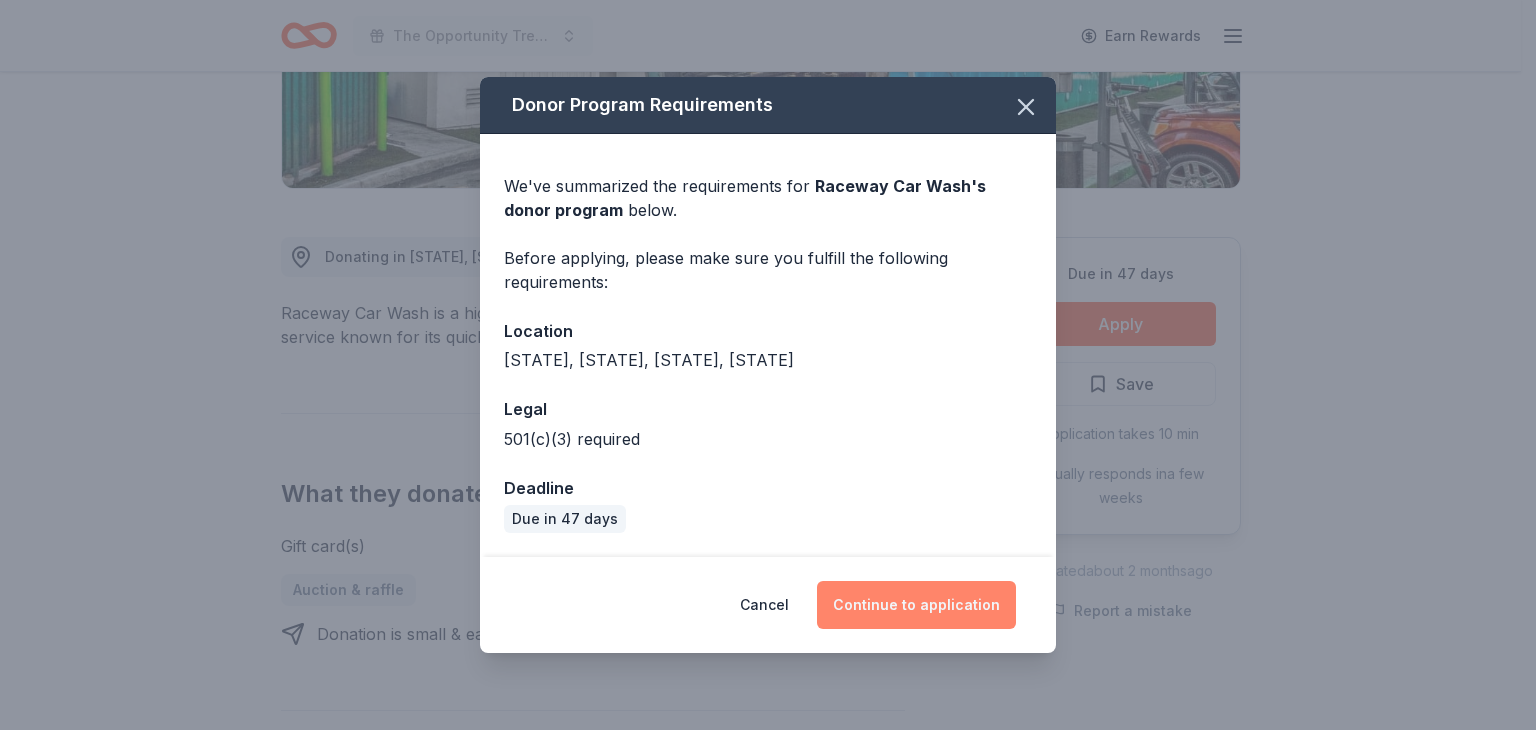 click on "Continue to application" at bounding box center [916, 605] 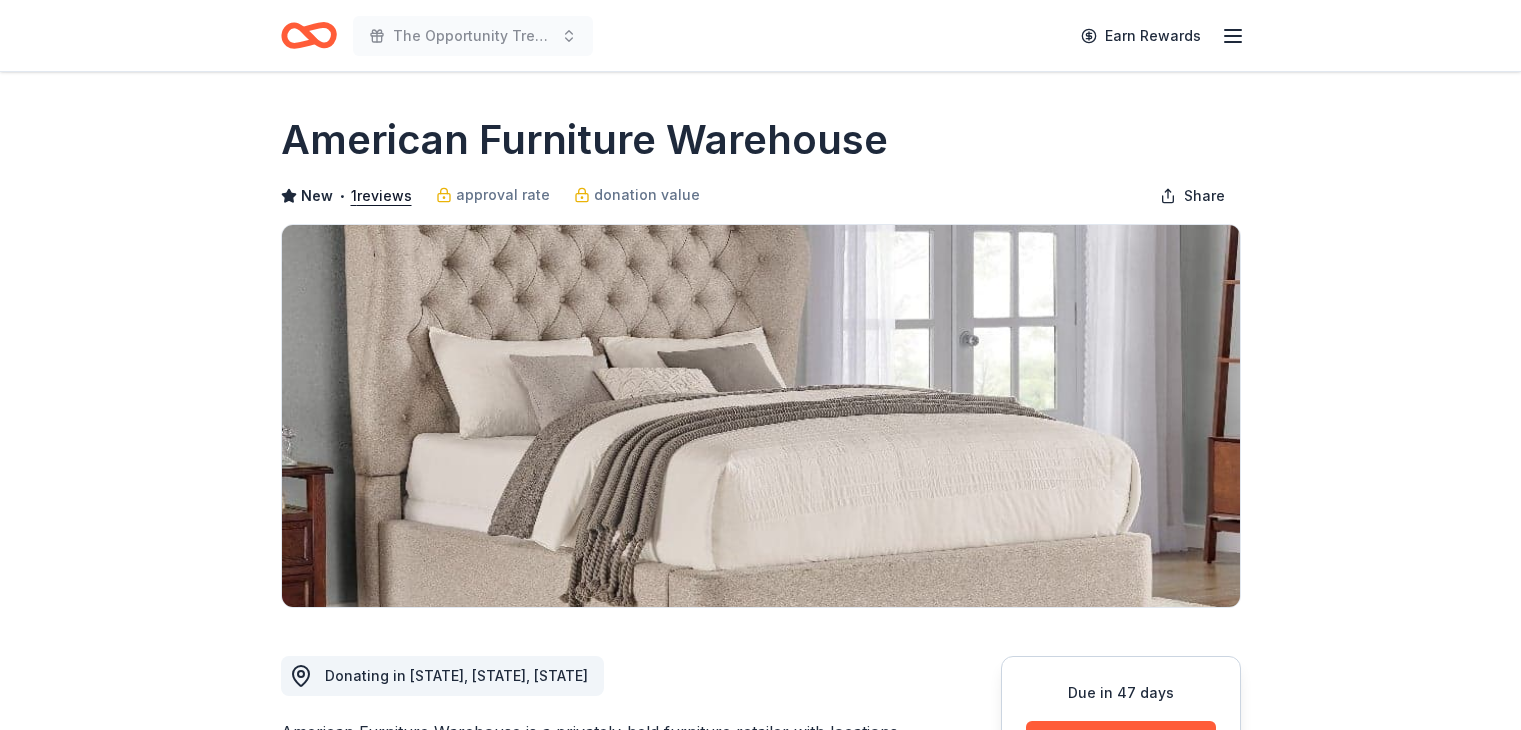 scroll, scrollTop: 0, scrollLeft: 0, axis: both 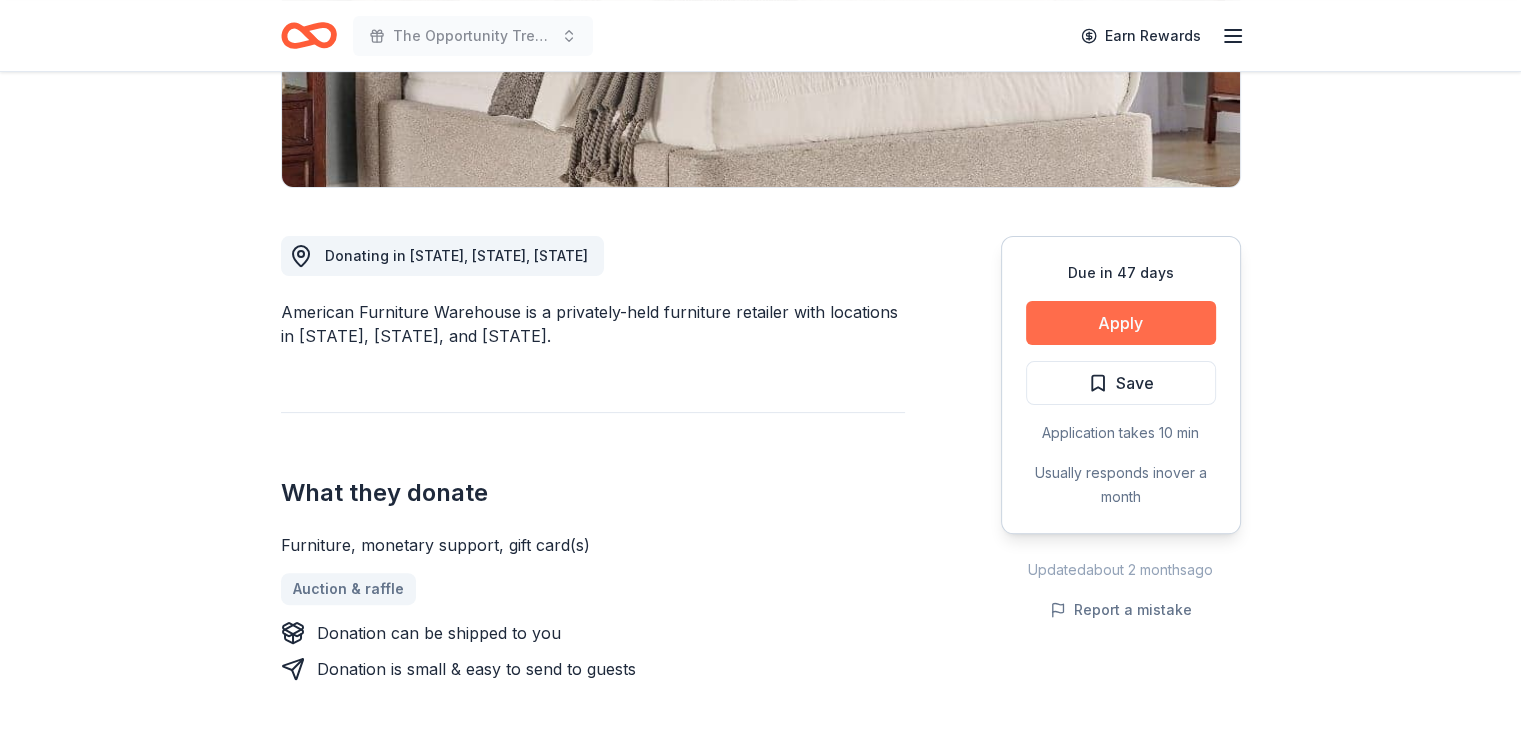 click on "Apply" at bounding box center [1121, 323] 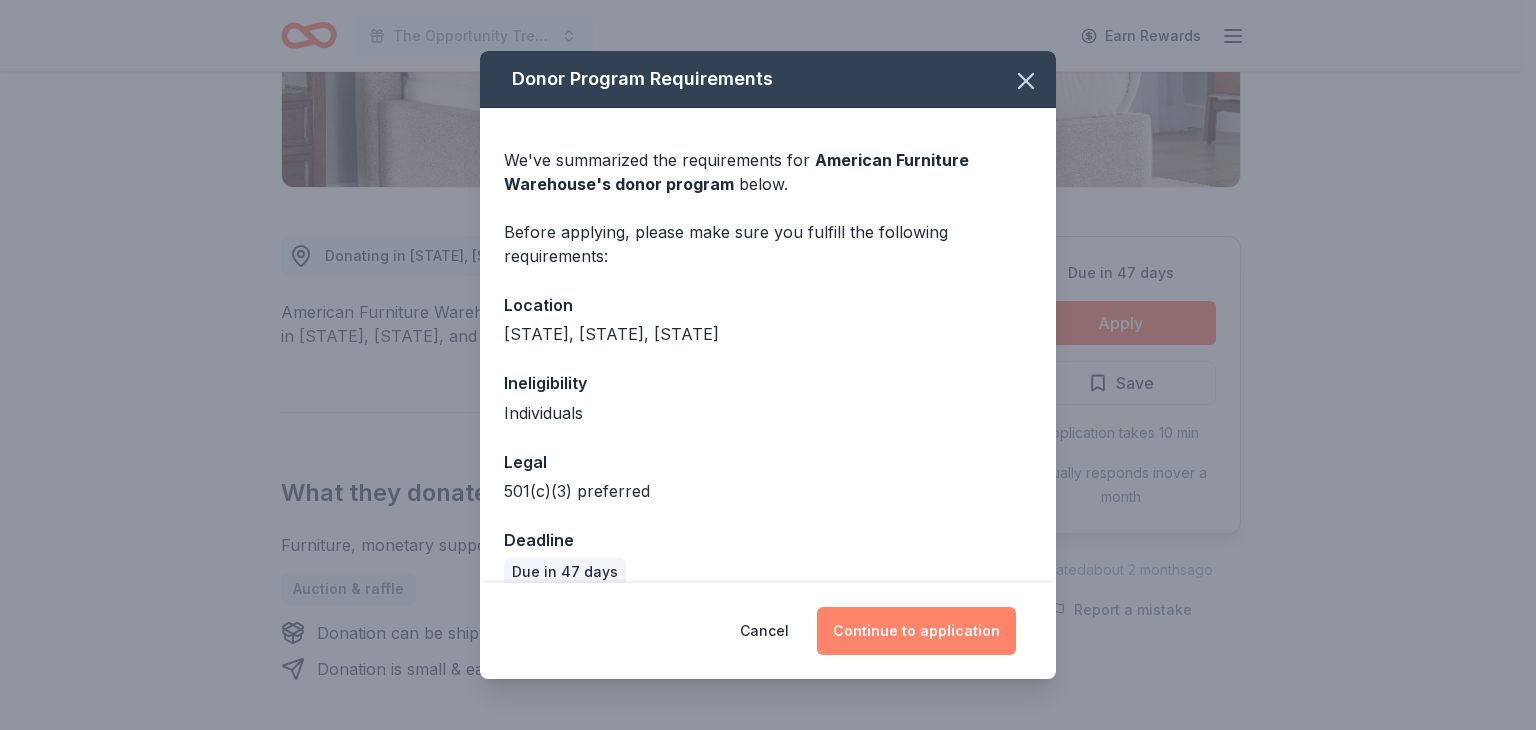 click on "Continue to application" at bounding box center (916, 631) 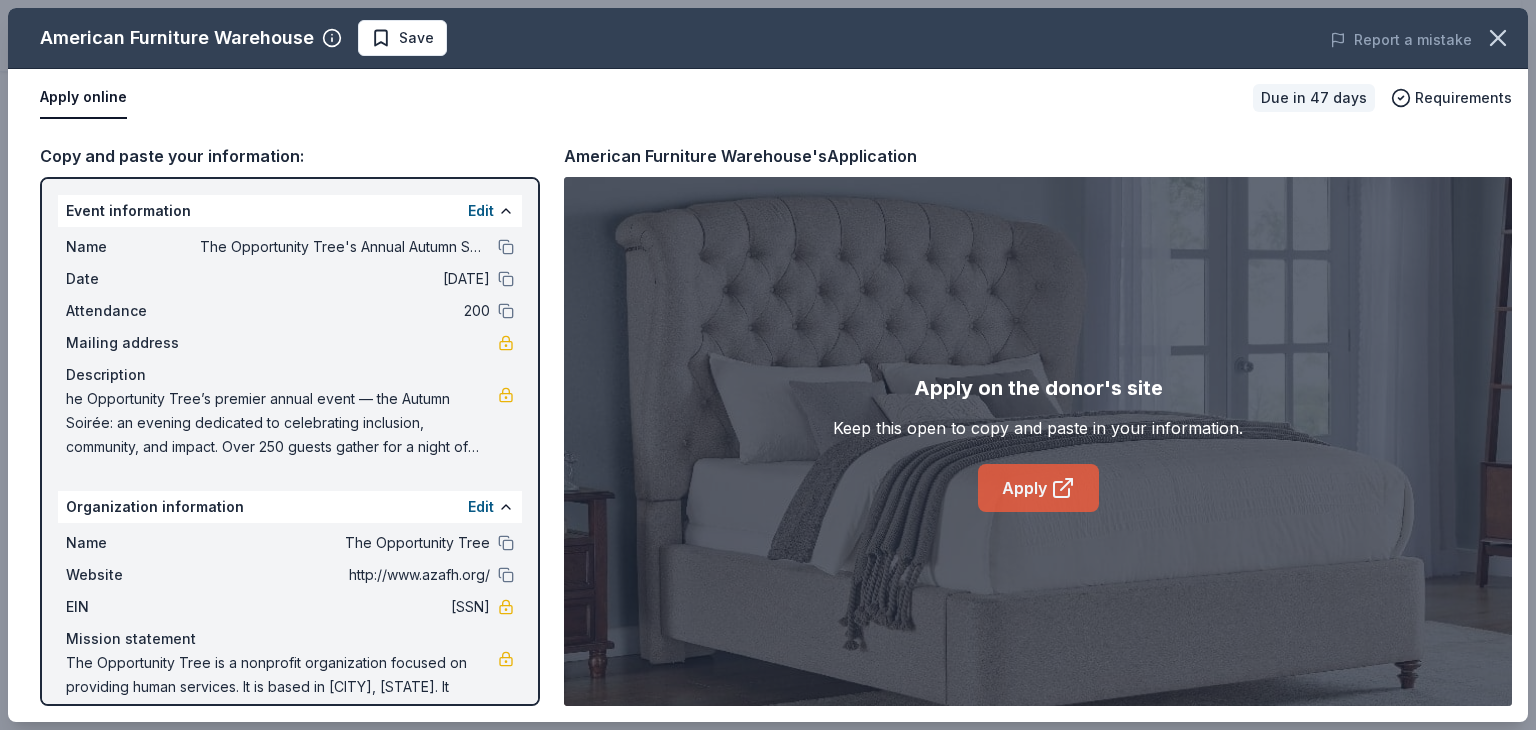 click on "Apply" at bounding box center [1038, 488] 